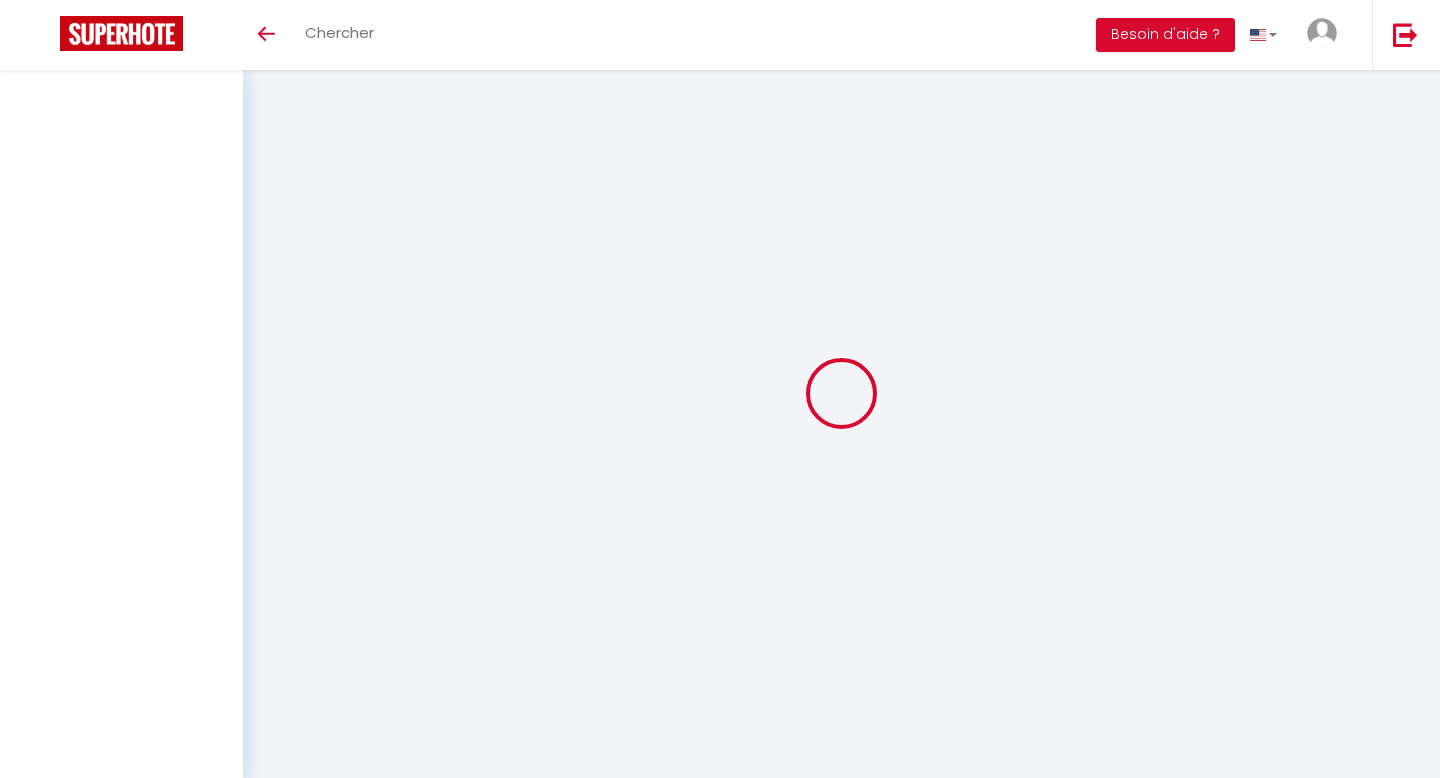 scroll, scrollTop: 0, scrollLeft: 0, axis: both 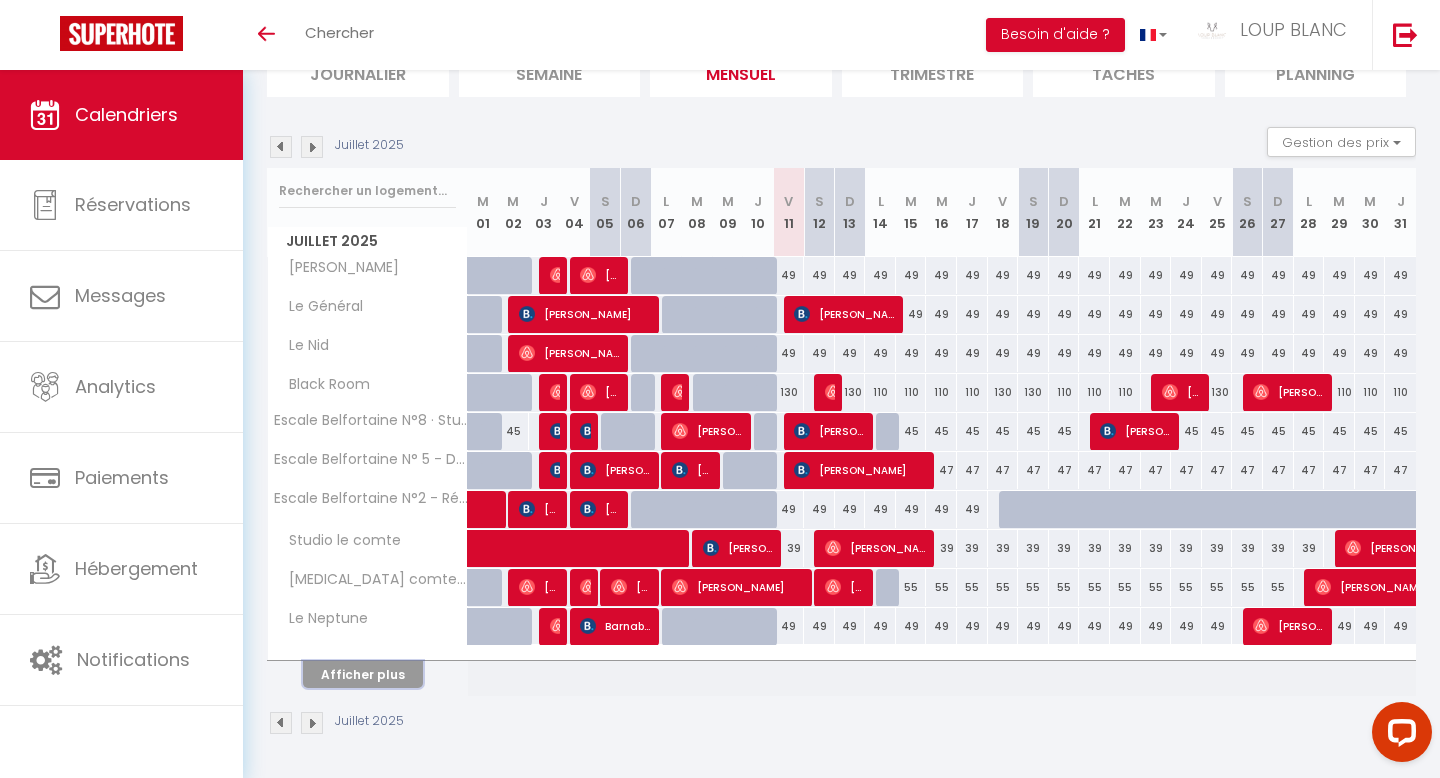 click on "Afficher plus" at bounding box center [363, 674] 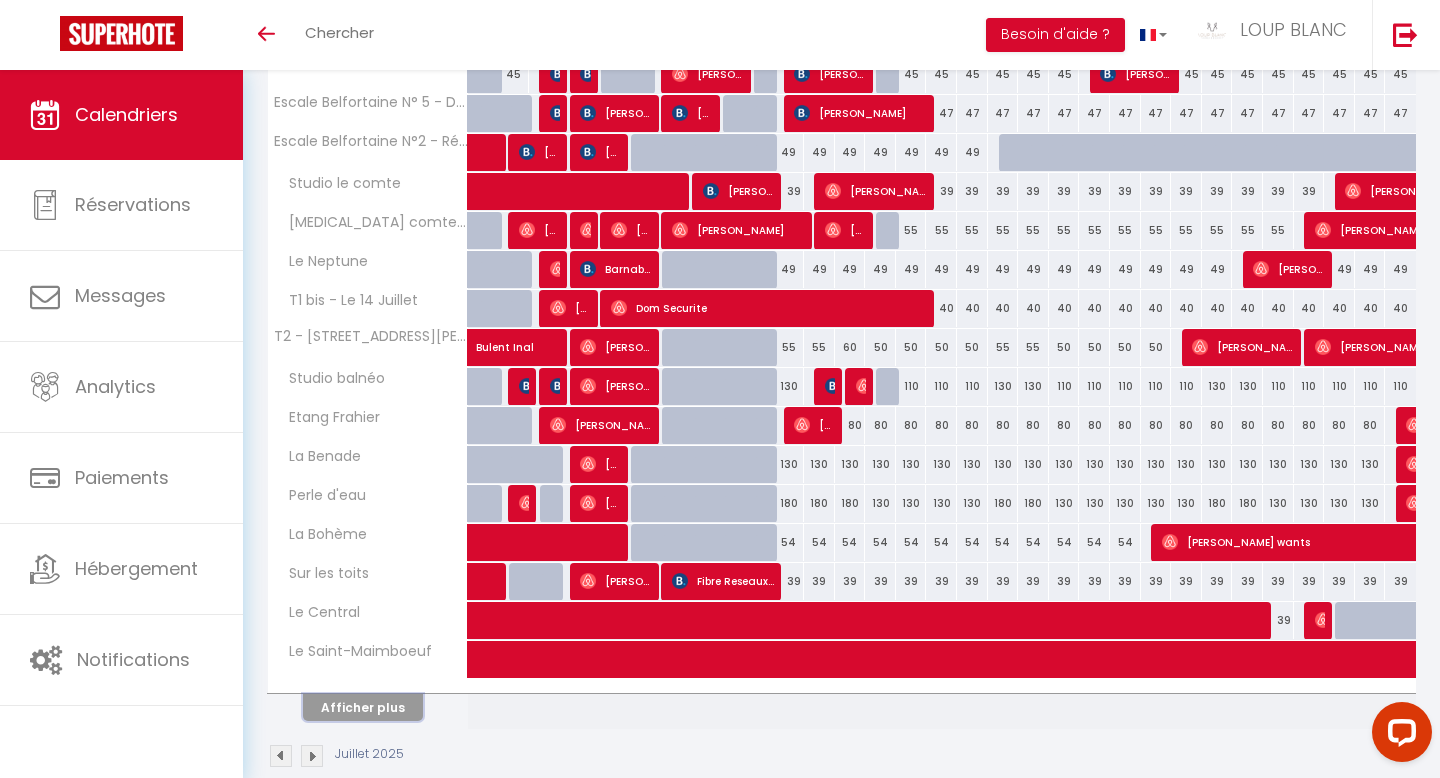 scroll, scrollTop: 520, scrollLeft: 0, axis: vertical 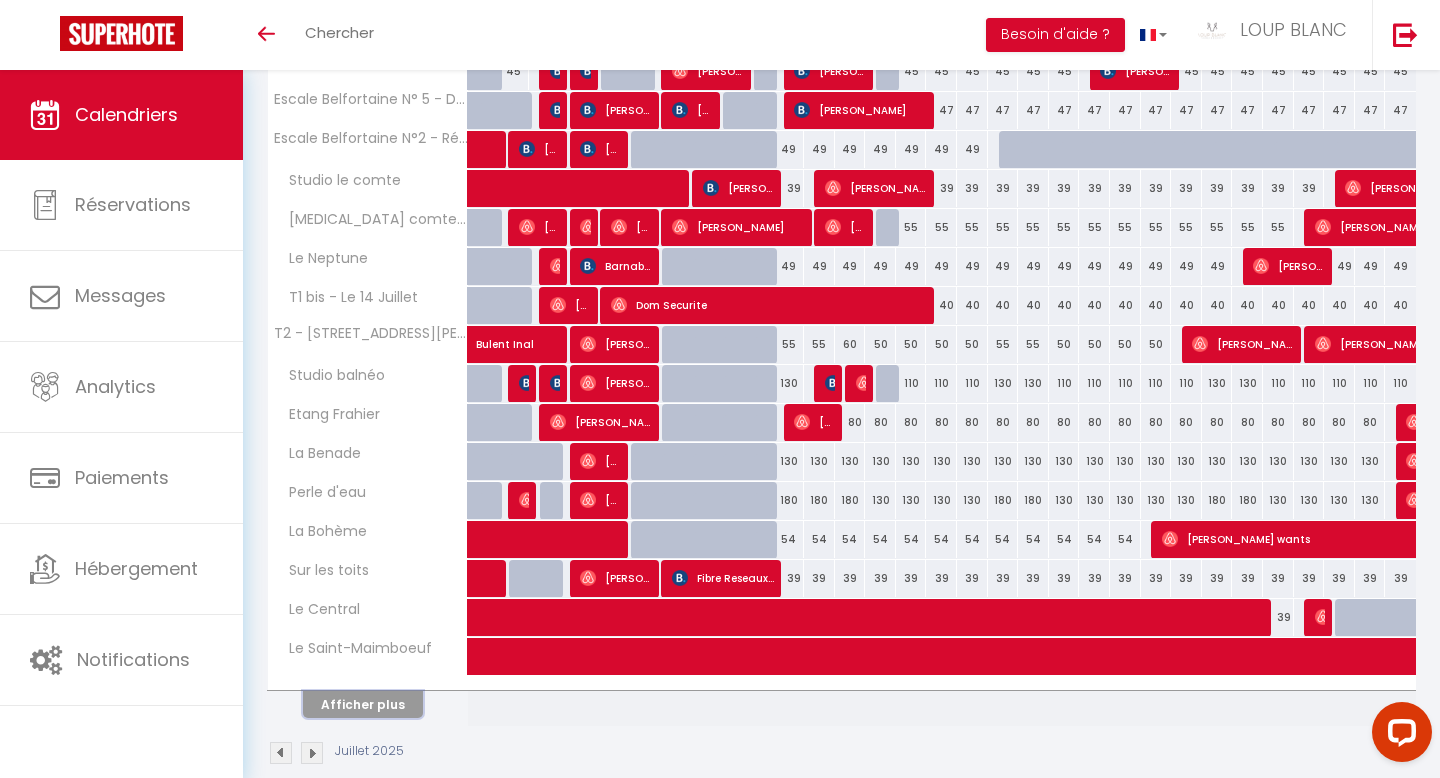 click on "Afficher plus" at bounding box center [363, 704] 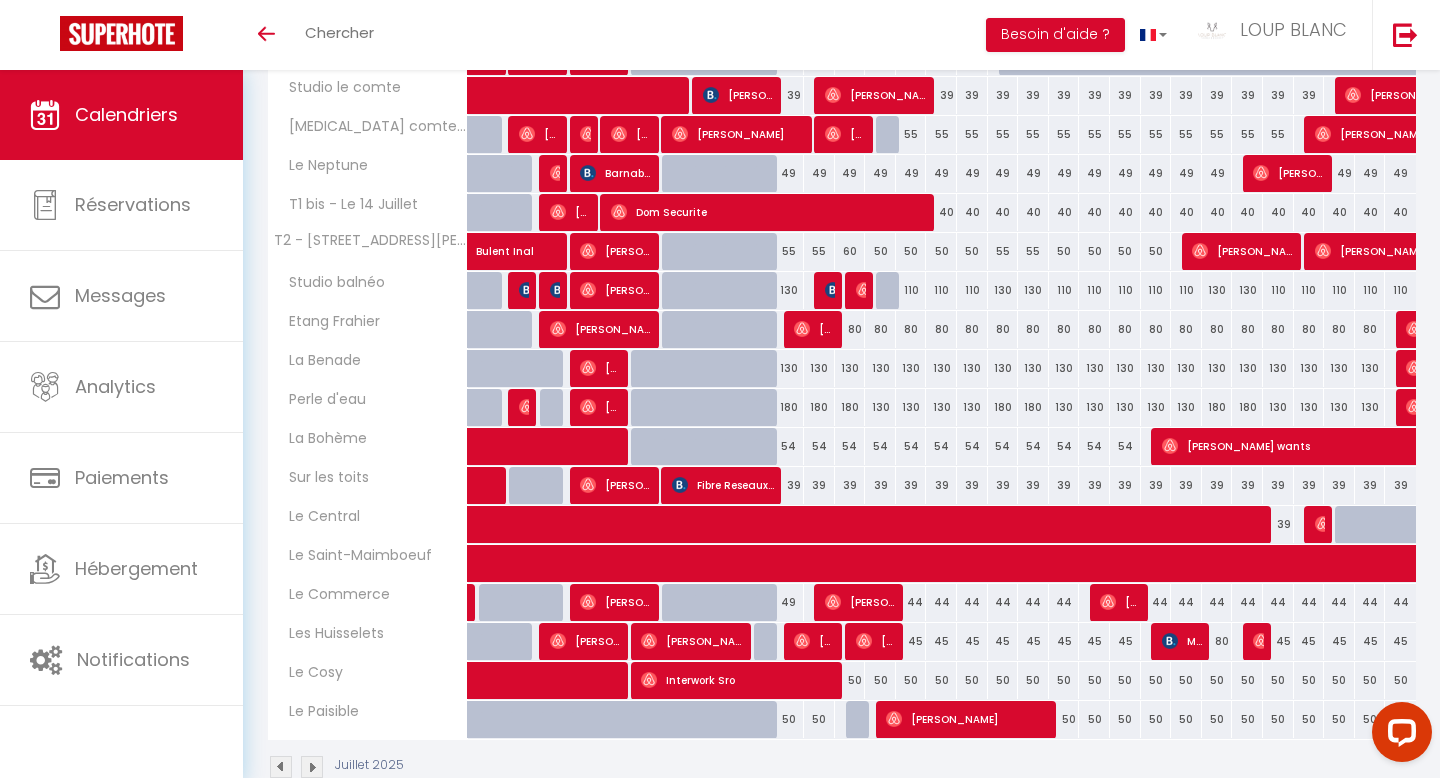 scroll, scrollTop: 606, scrollLeft: 0, axis: vertical 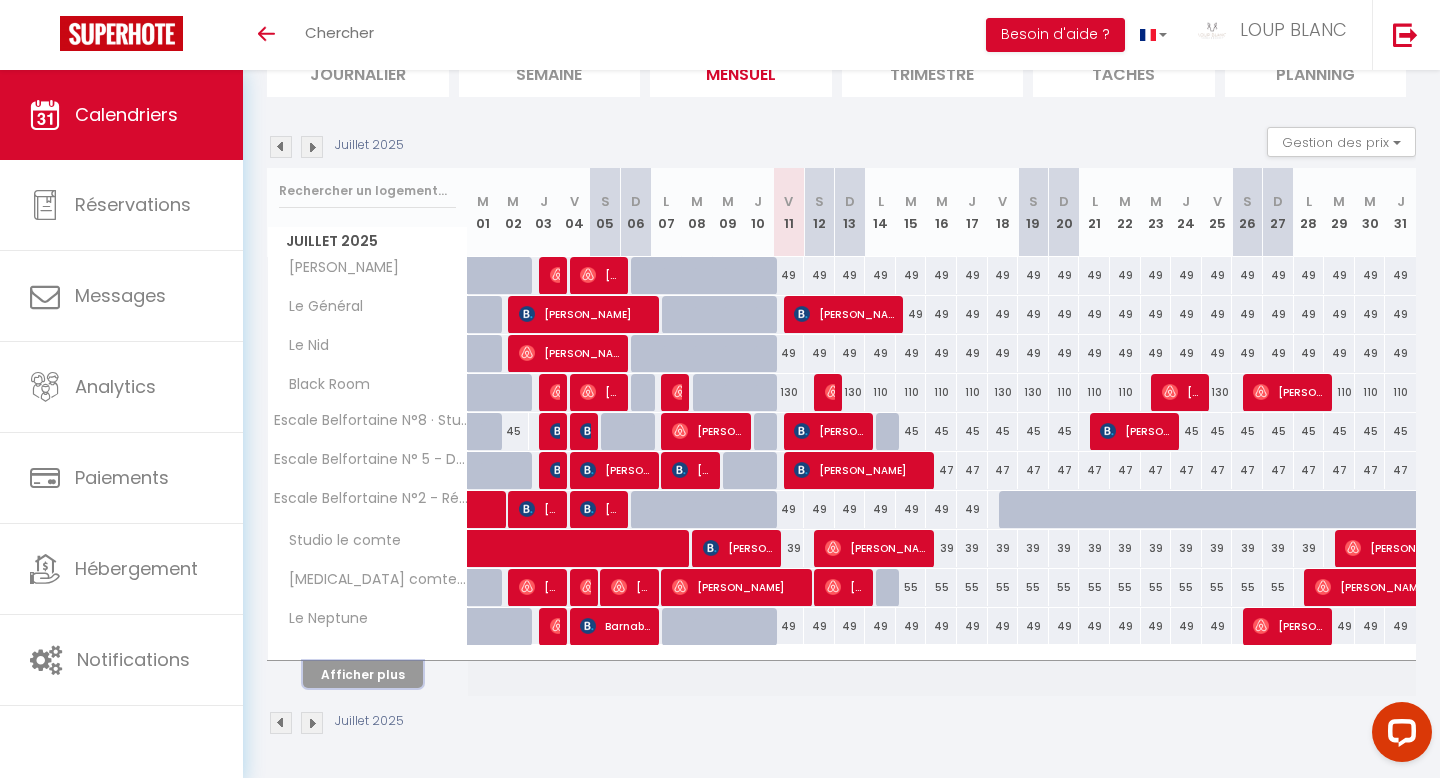 click on "Afficher plus" at bounding box center (363, 674) 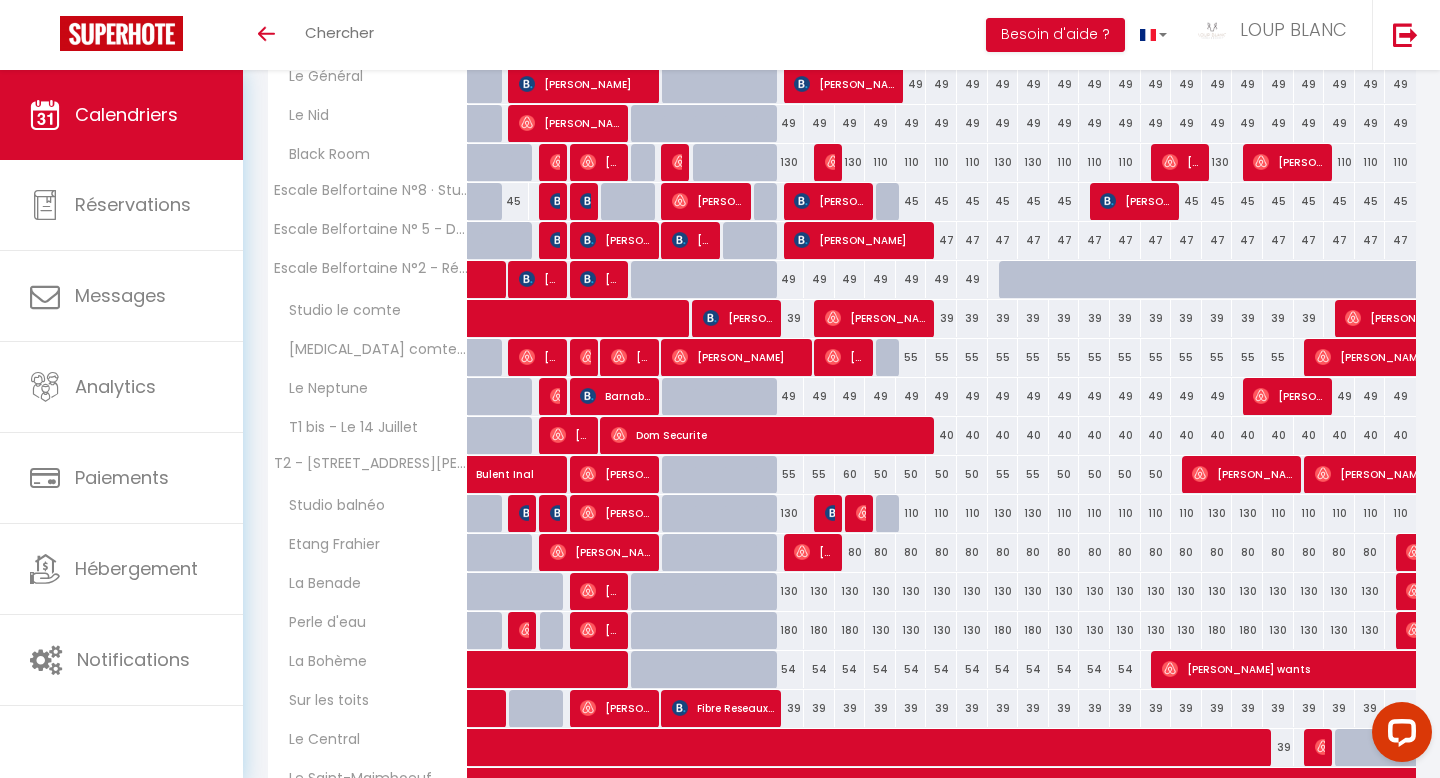 scroll, scrollTop: 449, scrollLeft: 0, axis: vertical 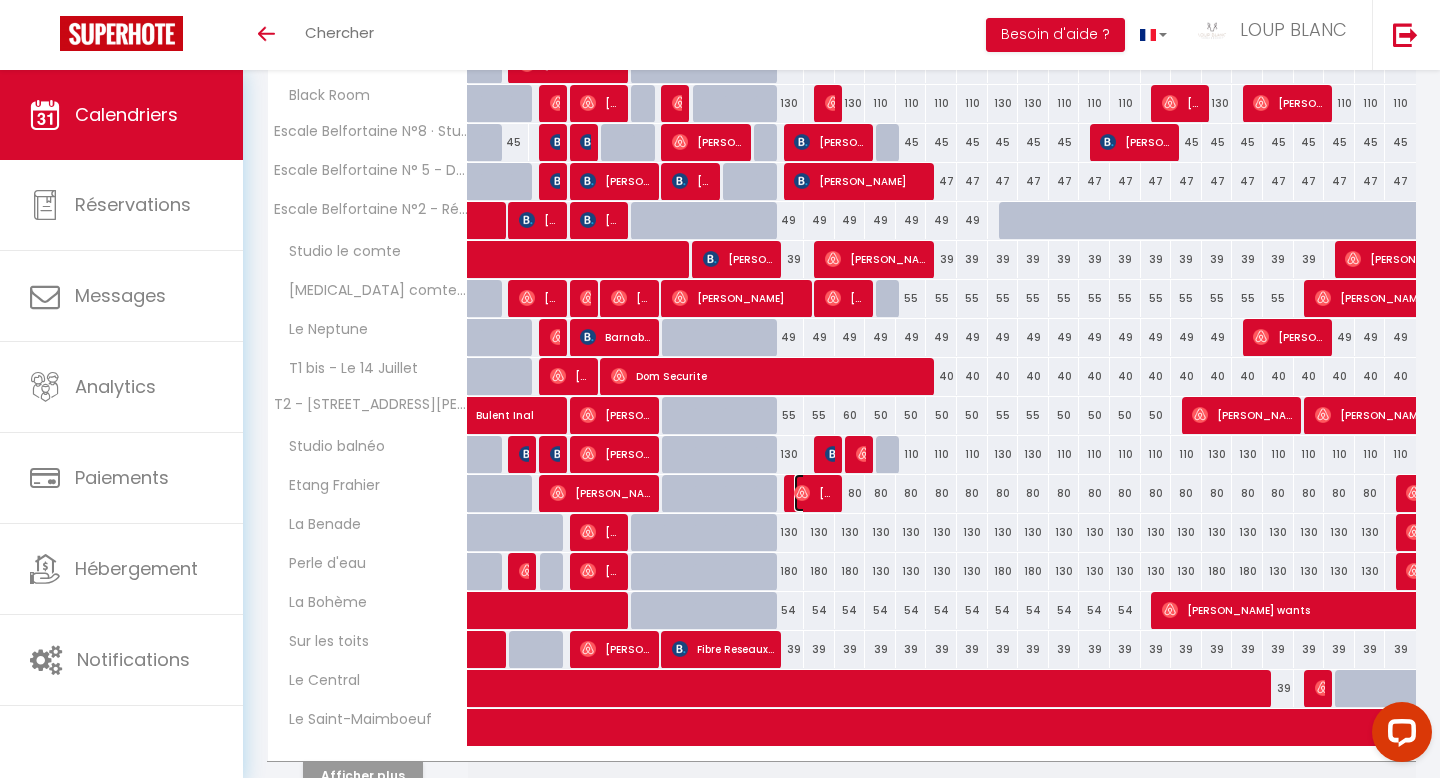 click on "[PERSON_NAME] wants" at bounding box center (814, 493) 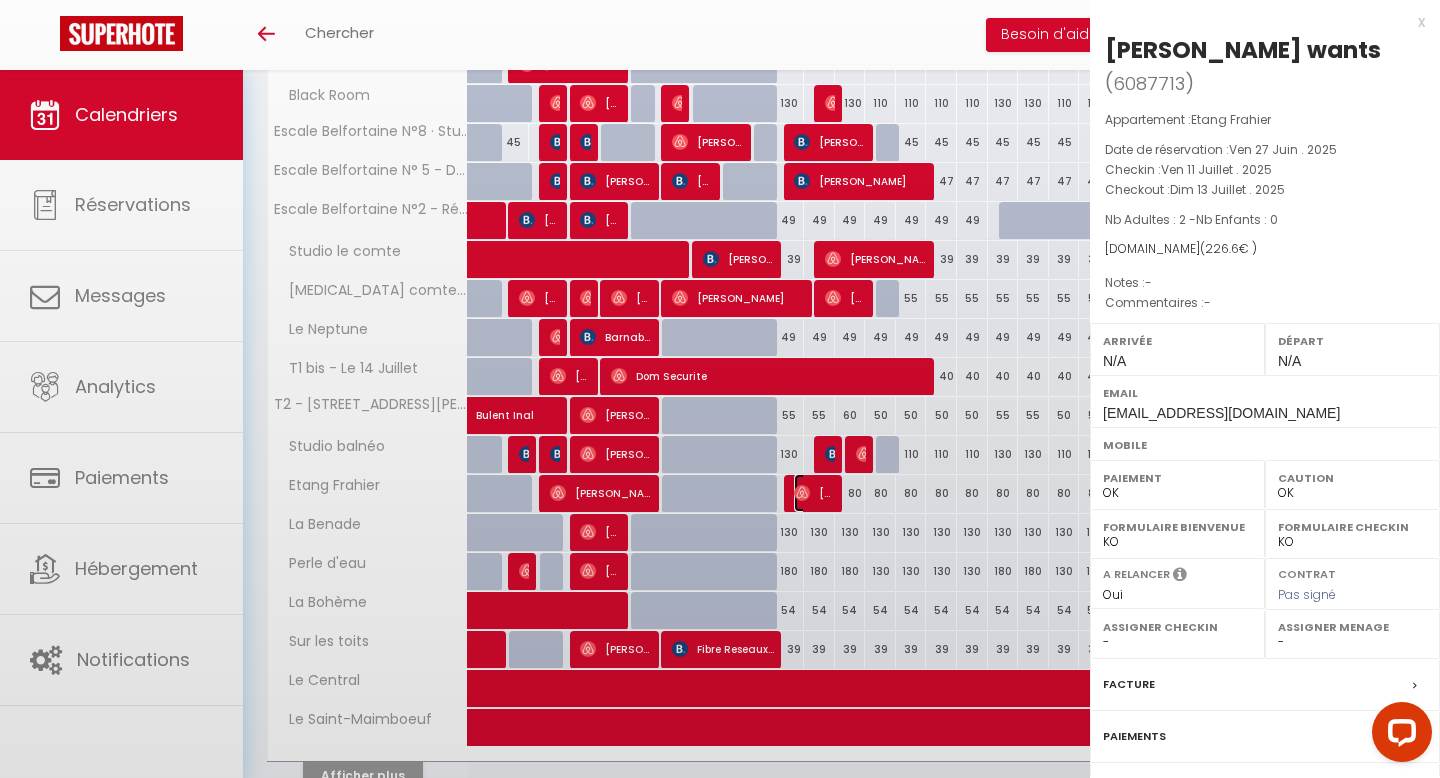 select on "48175" 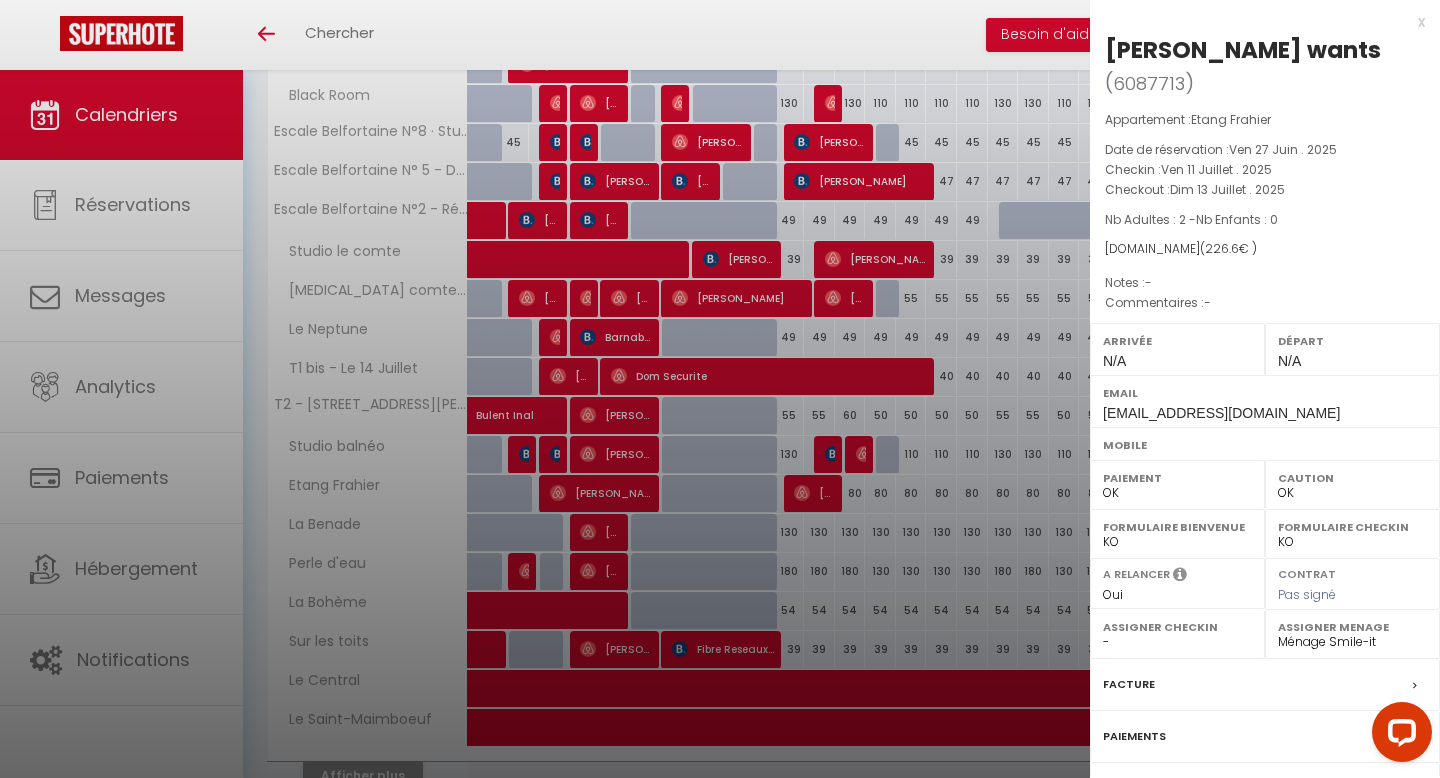 click on "x" at bounding box center (1257, 22) 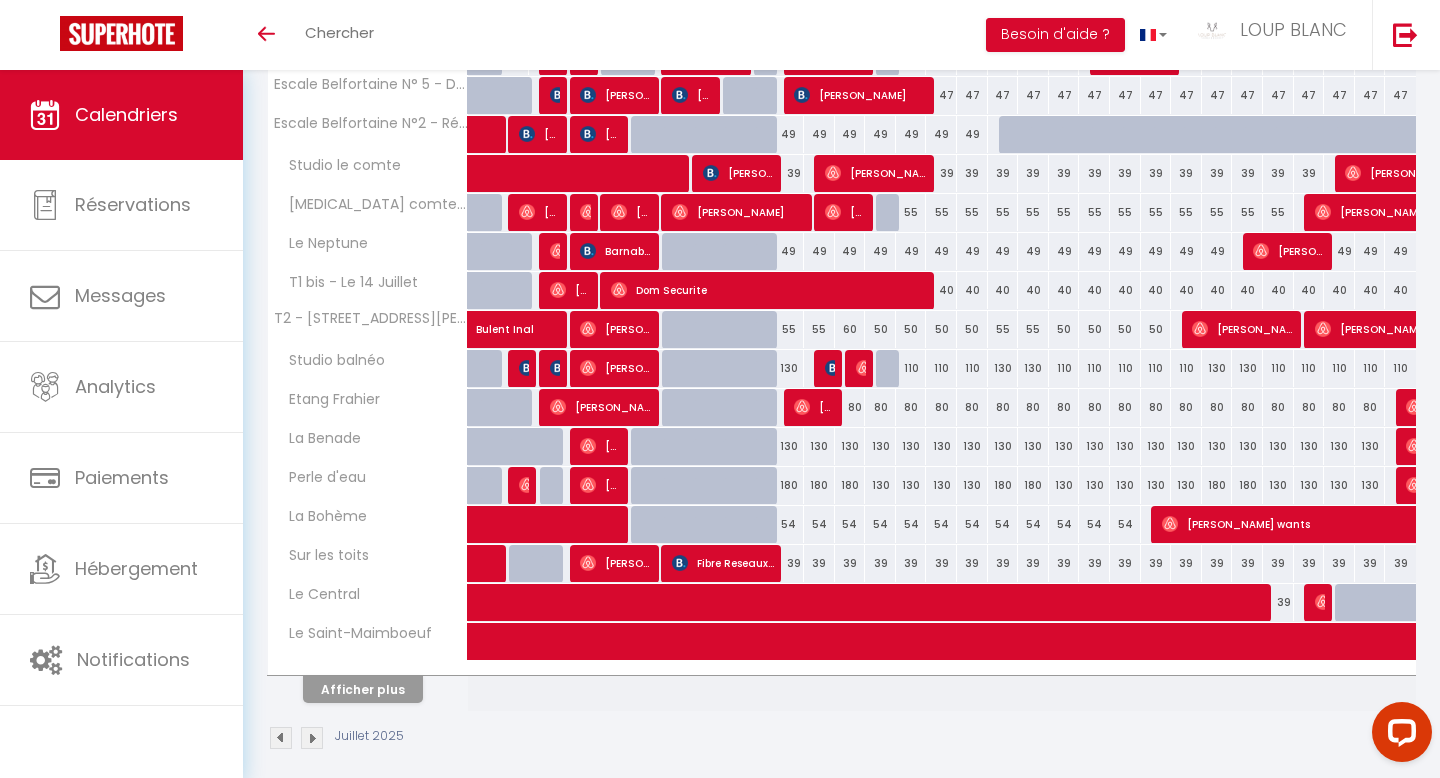 scroll, scrollTop: 550, scrollLeft: 0, axis: vertical 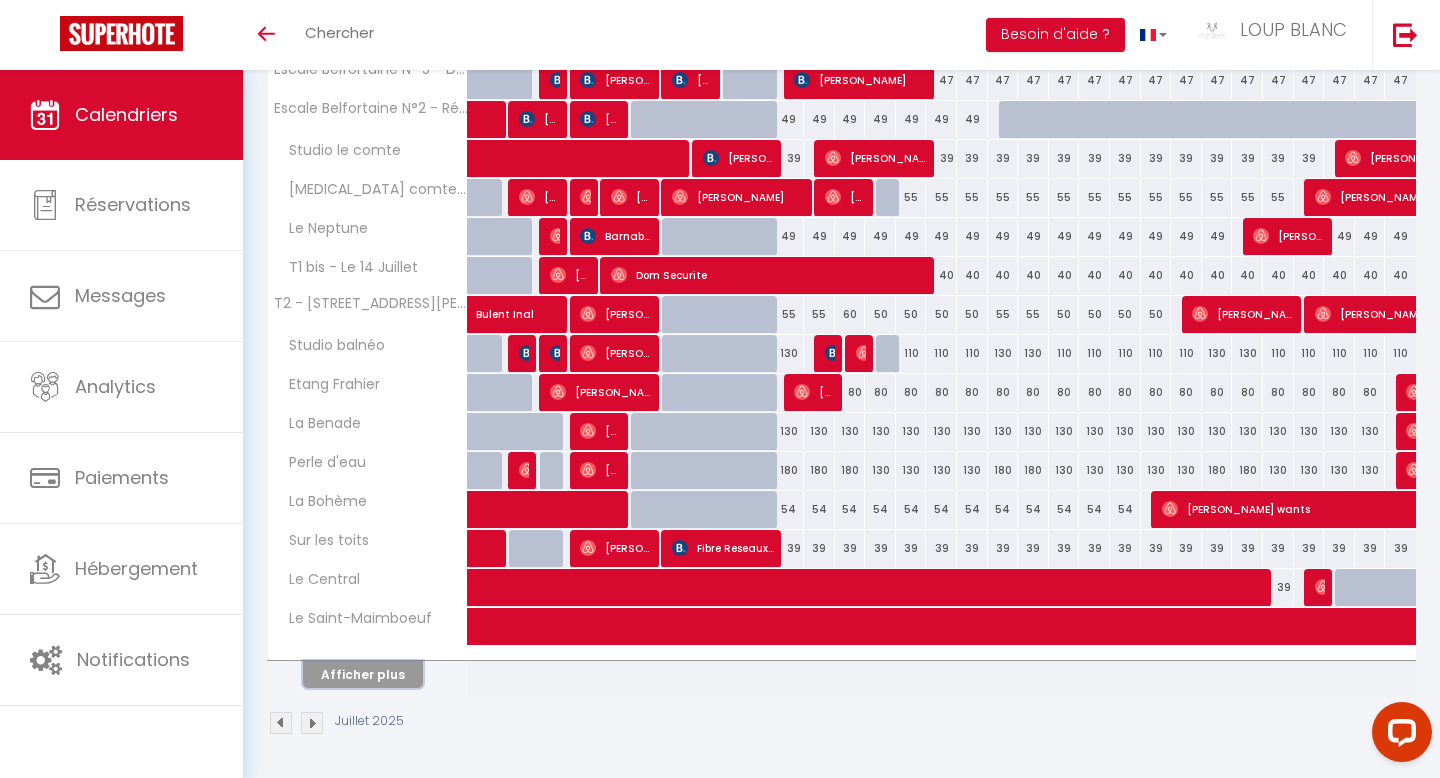click on "Afficher plus" at bounding box center (363, 674) 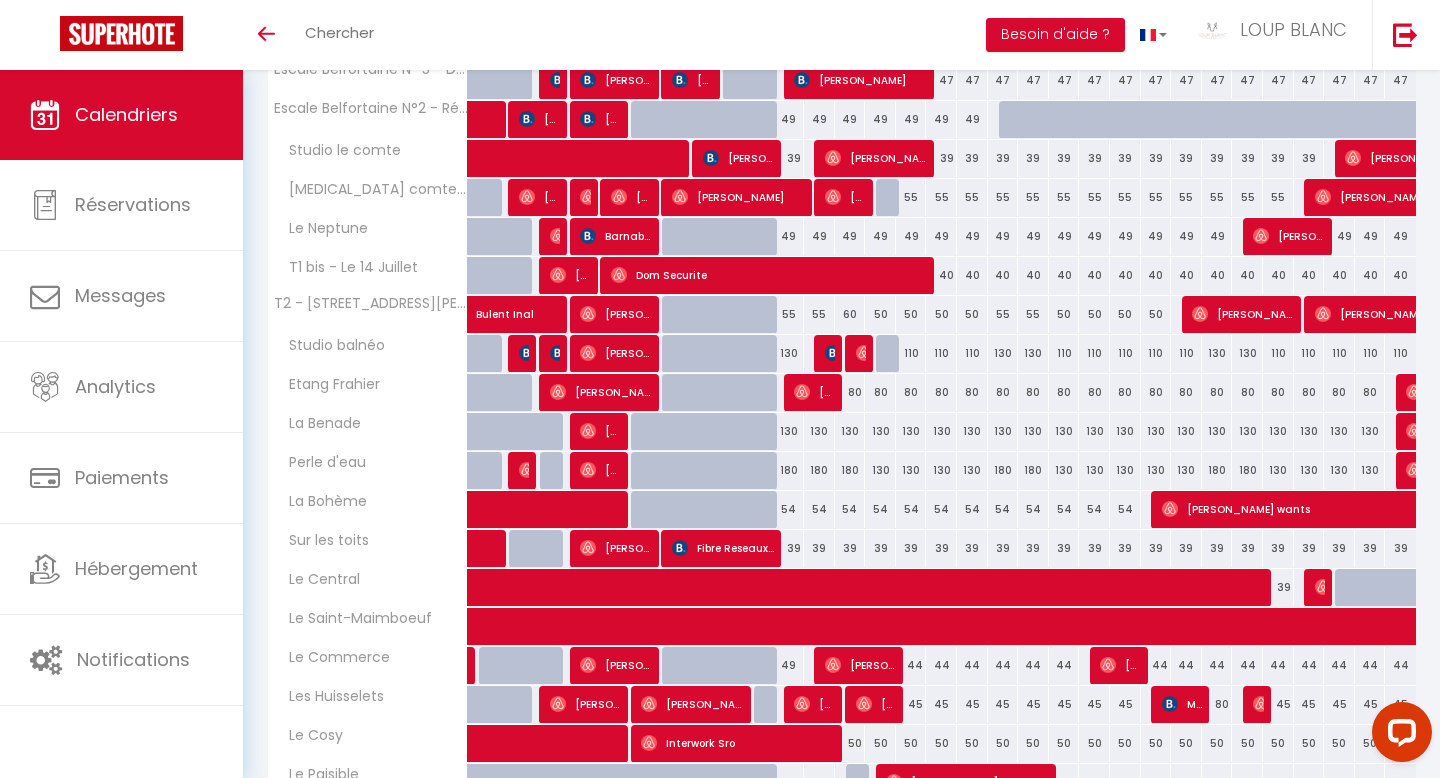 scroll, scrollTop: 657, scrollLeft: 0, axis: vertical 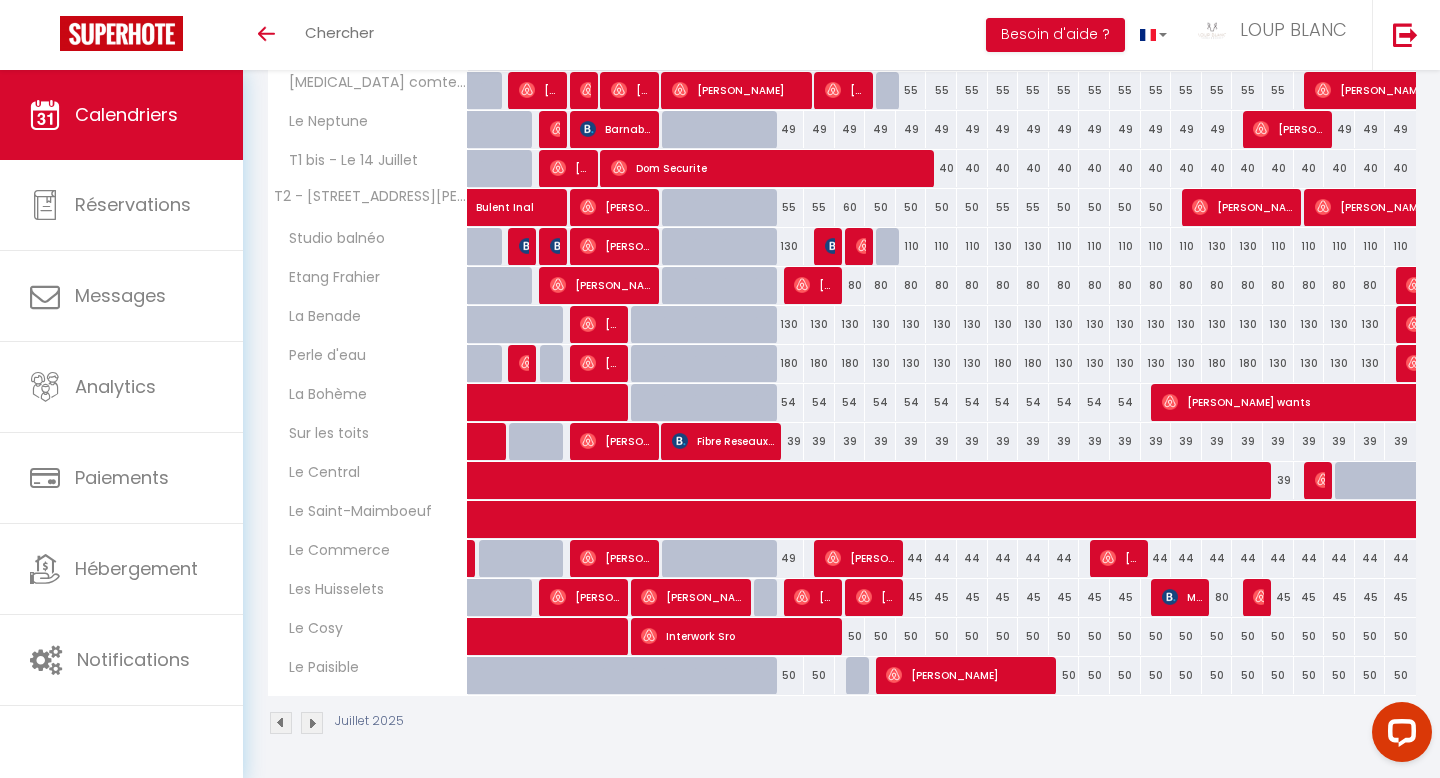 click on "La Bohème" at bounding box center (321, 395) 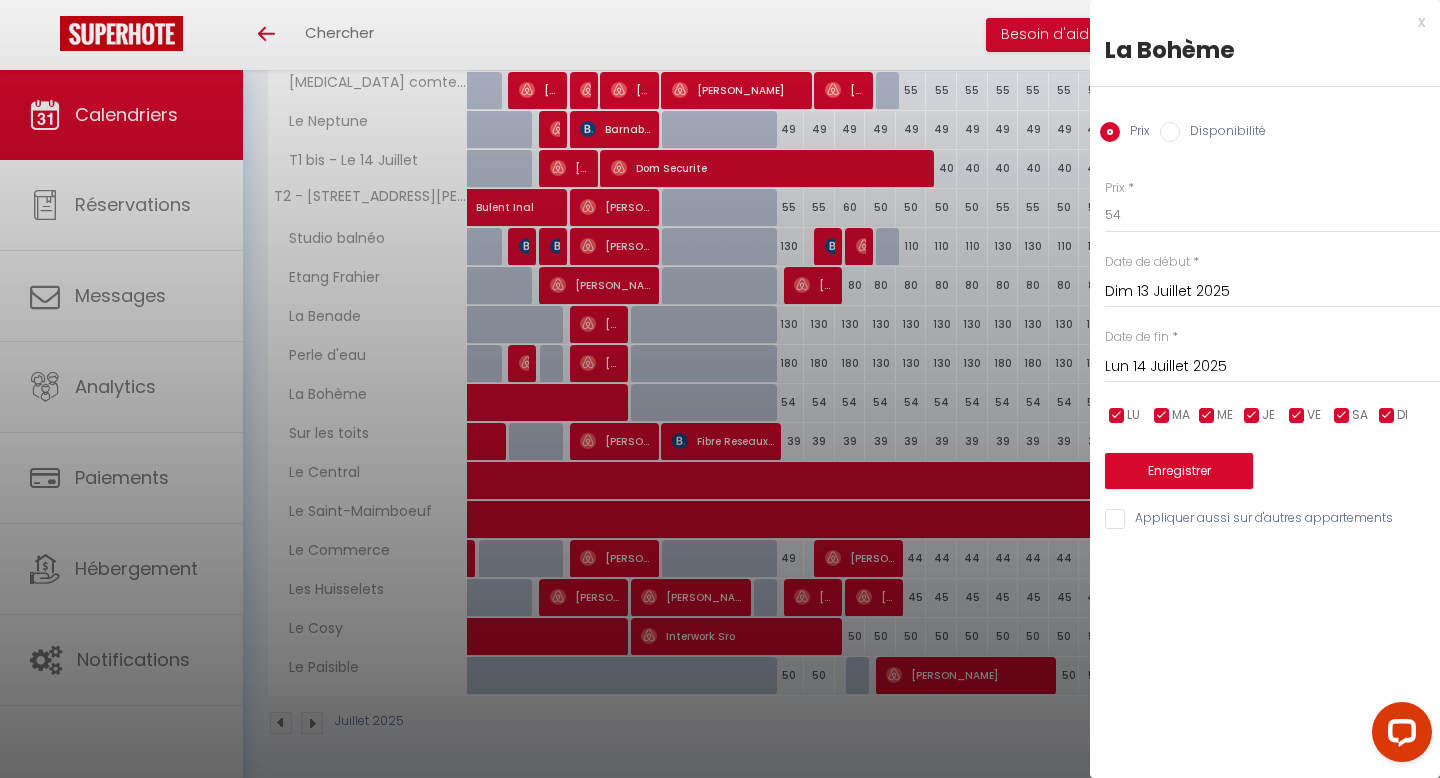 click on "x" at bounding box center [1257, 22] 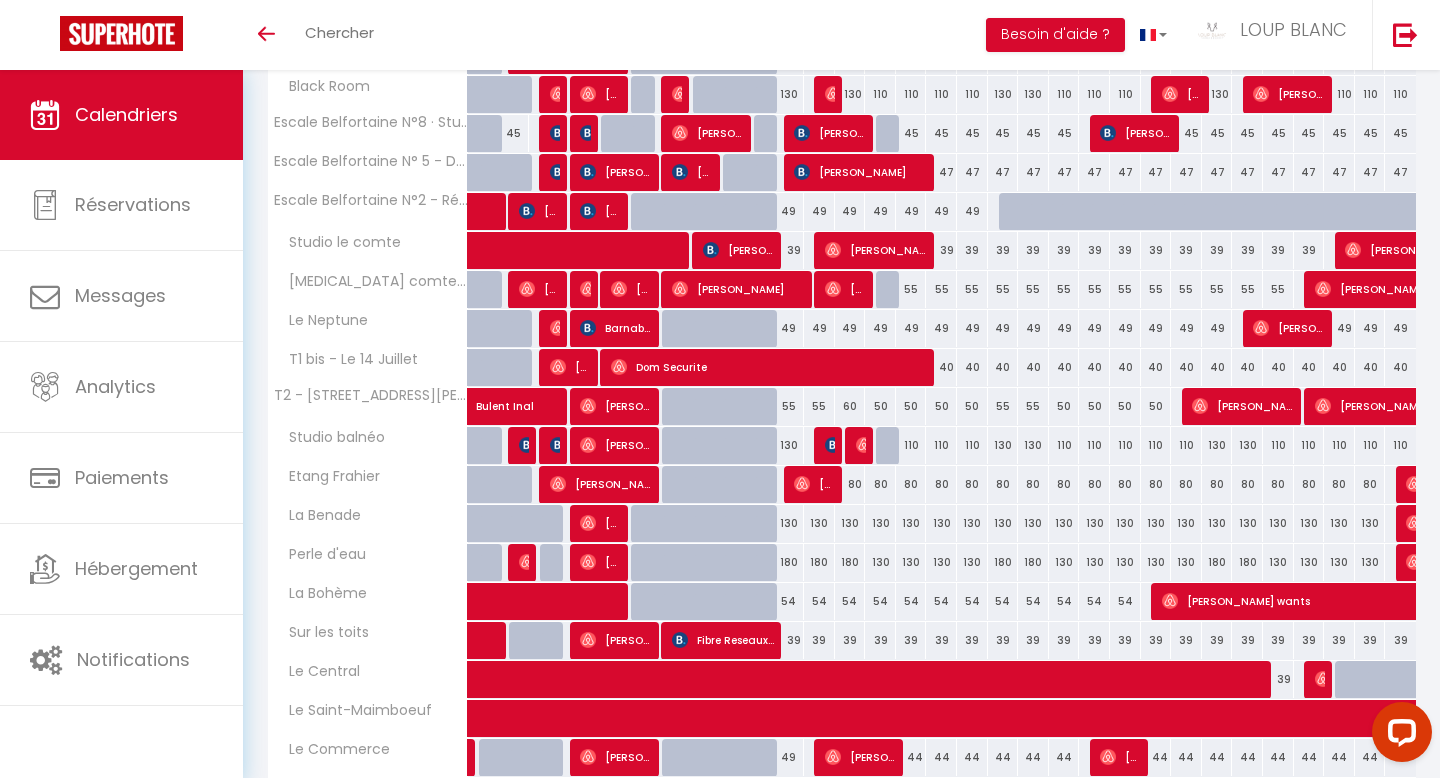 scroll, scrollTop: 657, scrollLeft: 0, axis: vertical 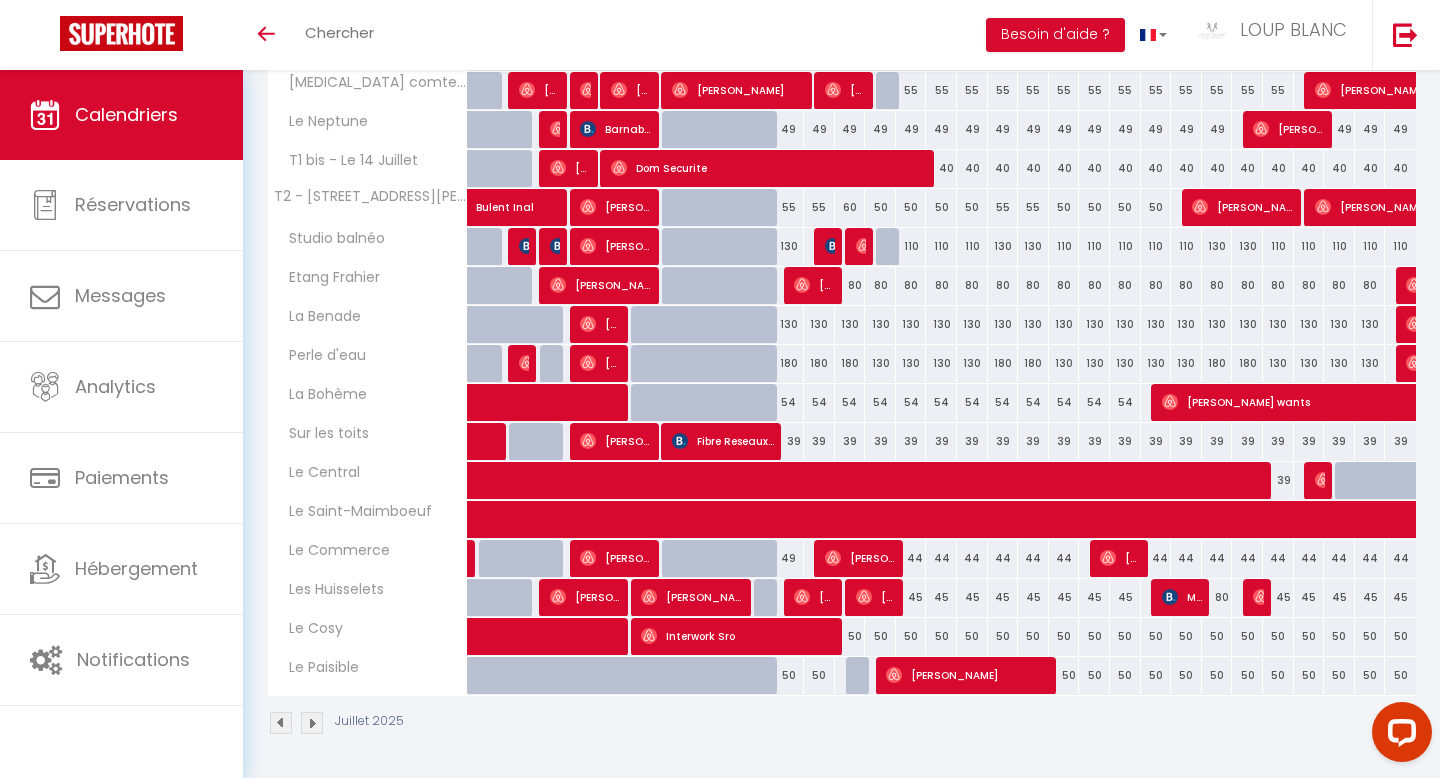 click on "54" at bounding box center (880, 402) 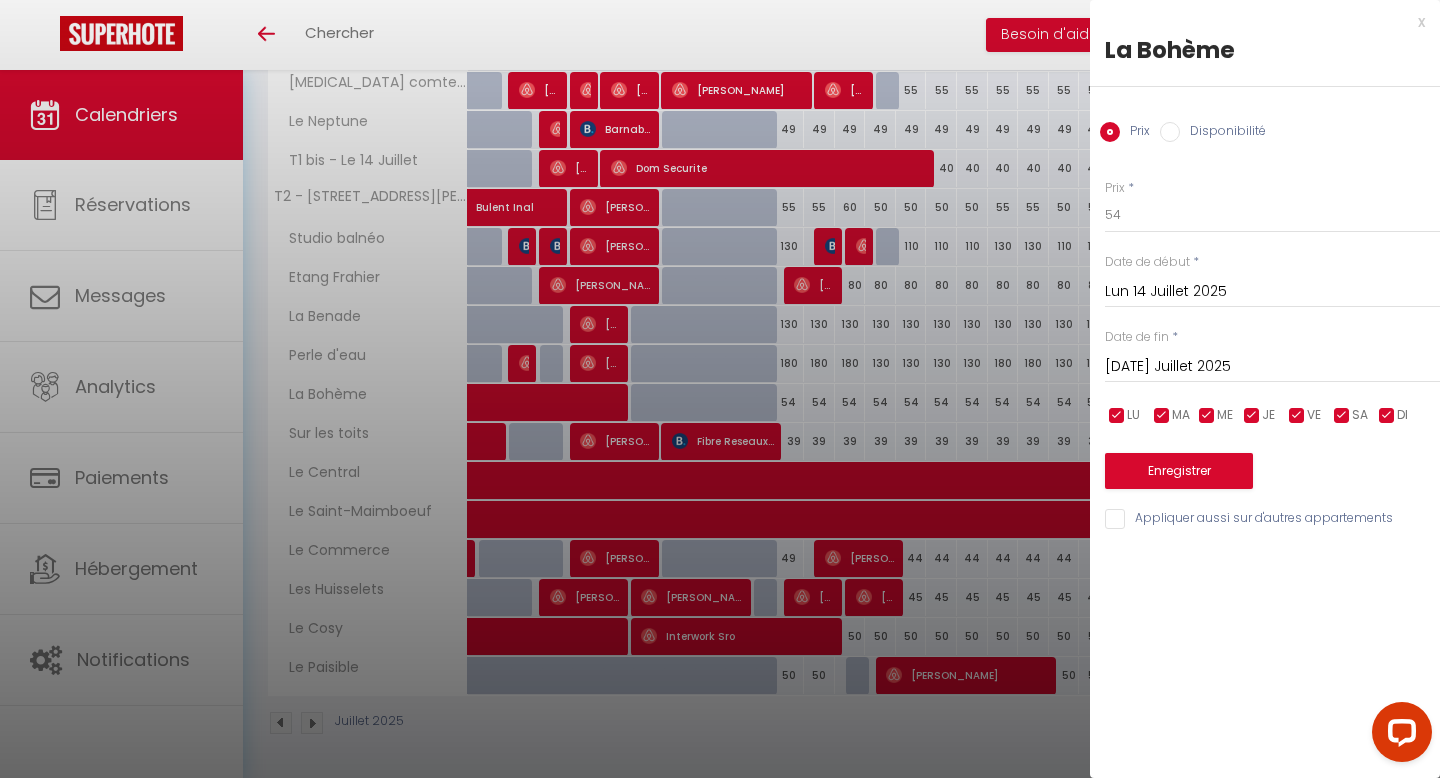click on "Disponibilité" at bounding box center (1170, 132) 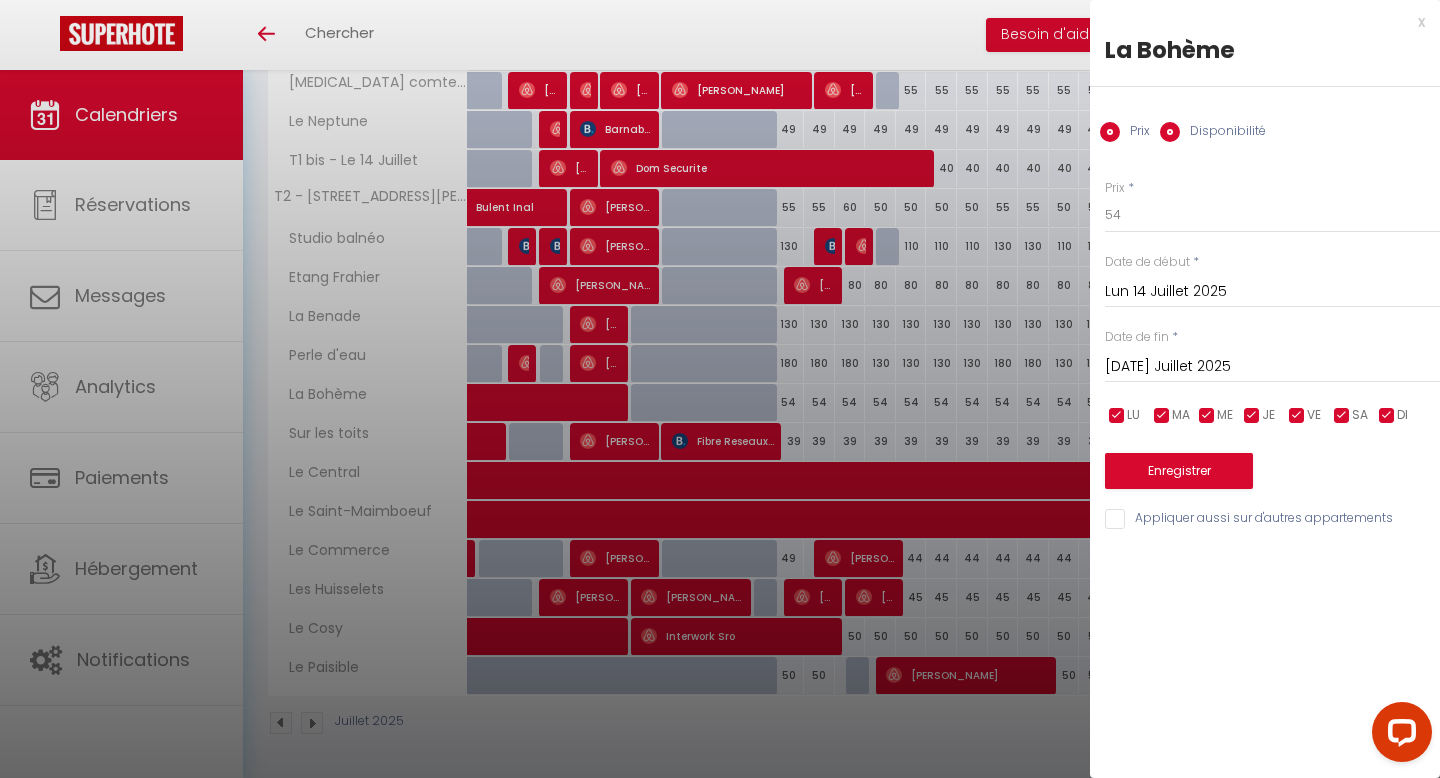 radio on "false" 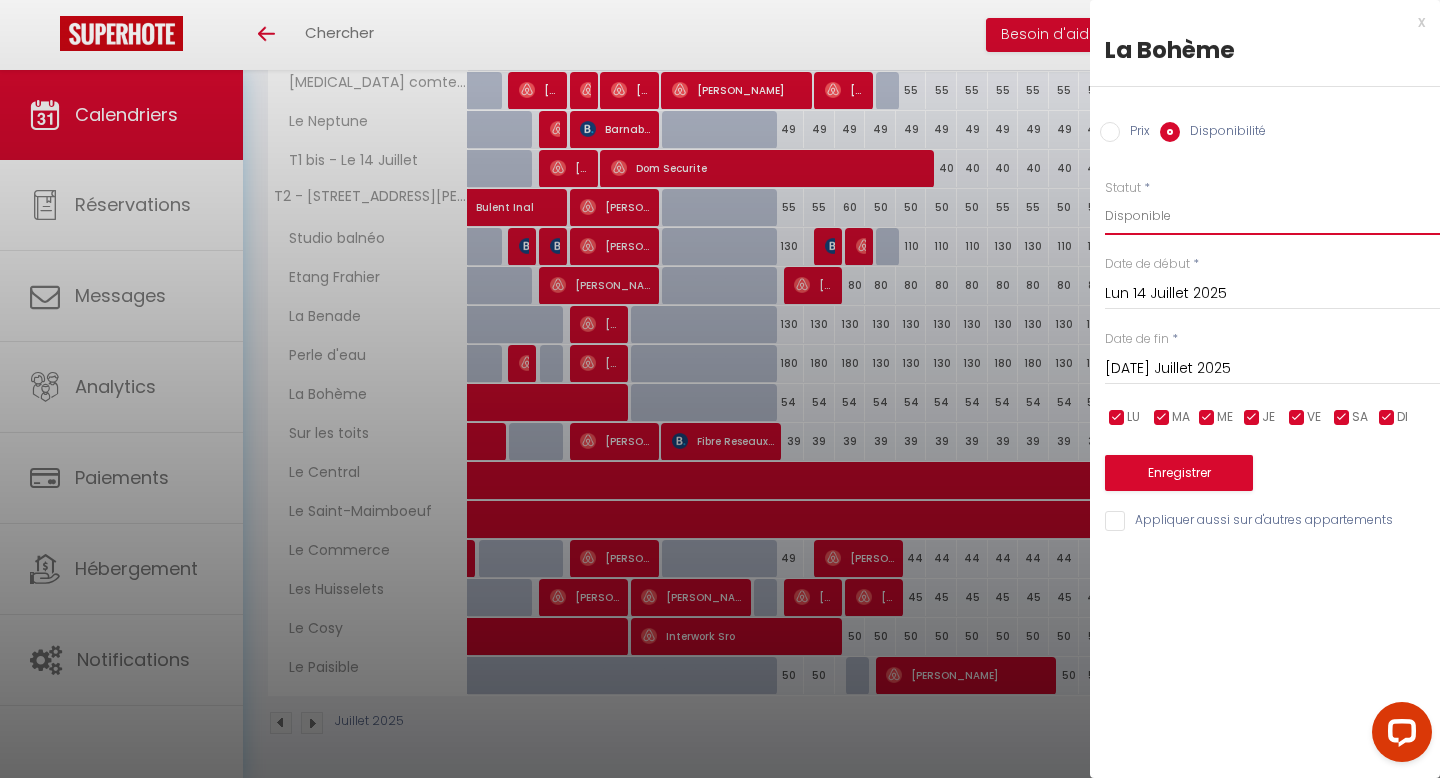 click on "Disponible
Indisponible" at bounding box center (1272, 216) 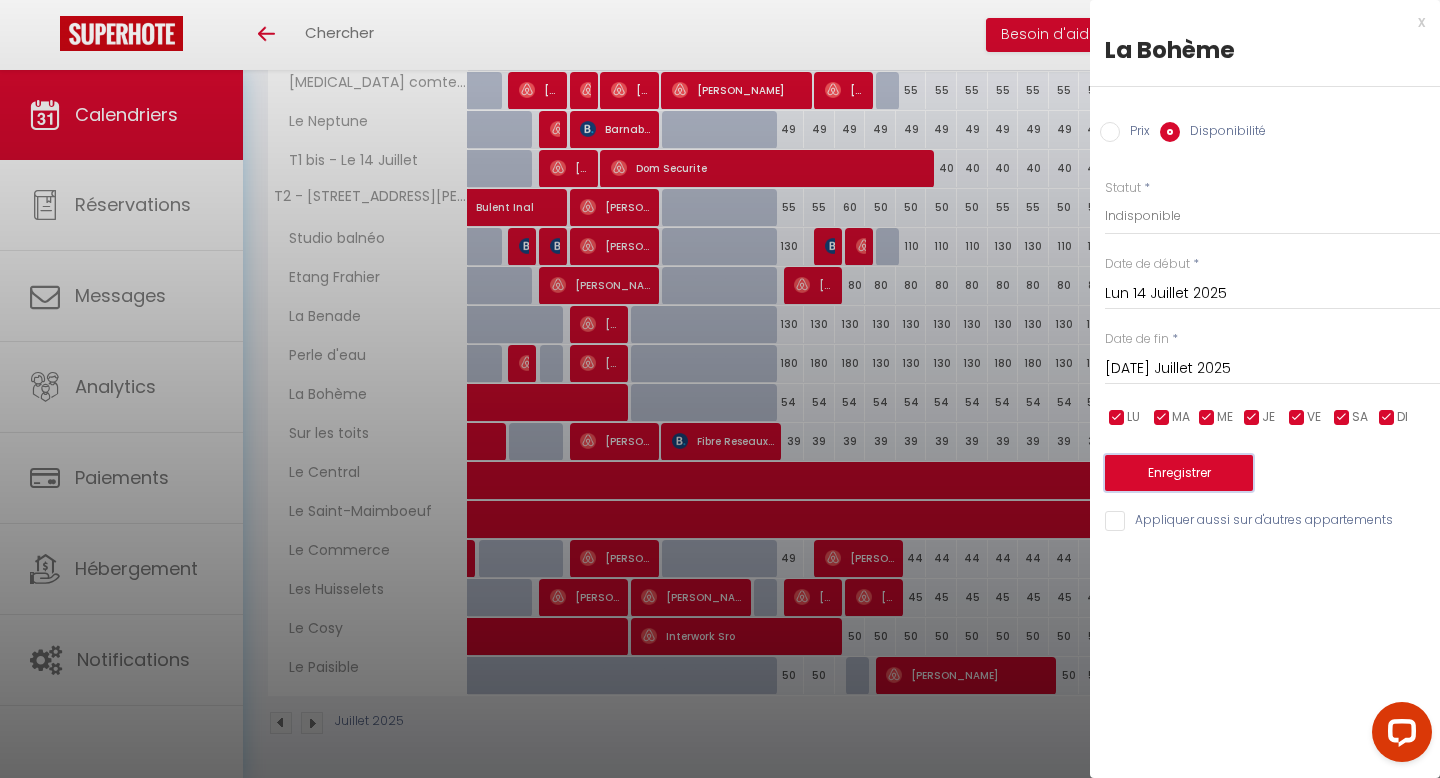 click on "Enregistrer" at bounding box center [1179, 473] 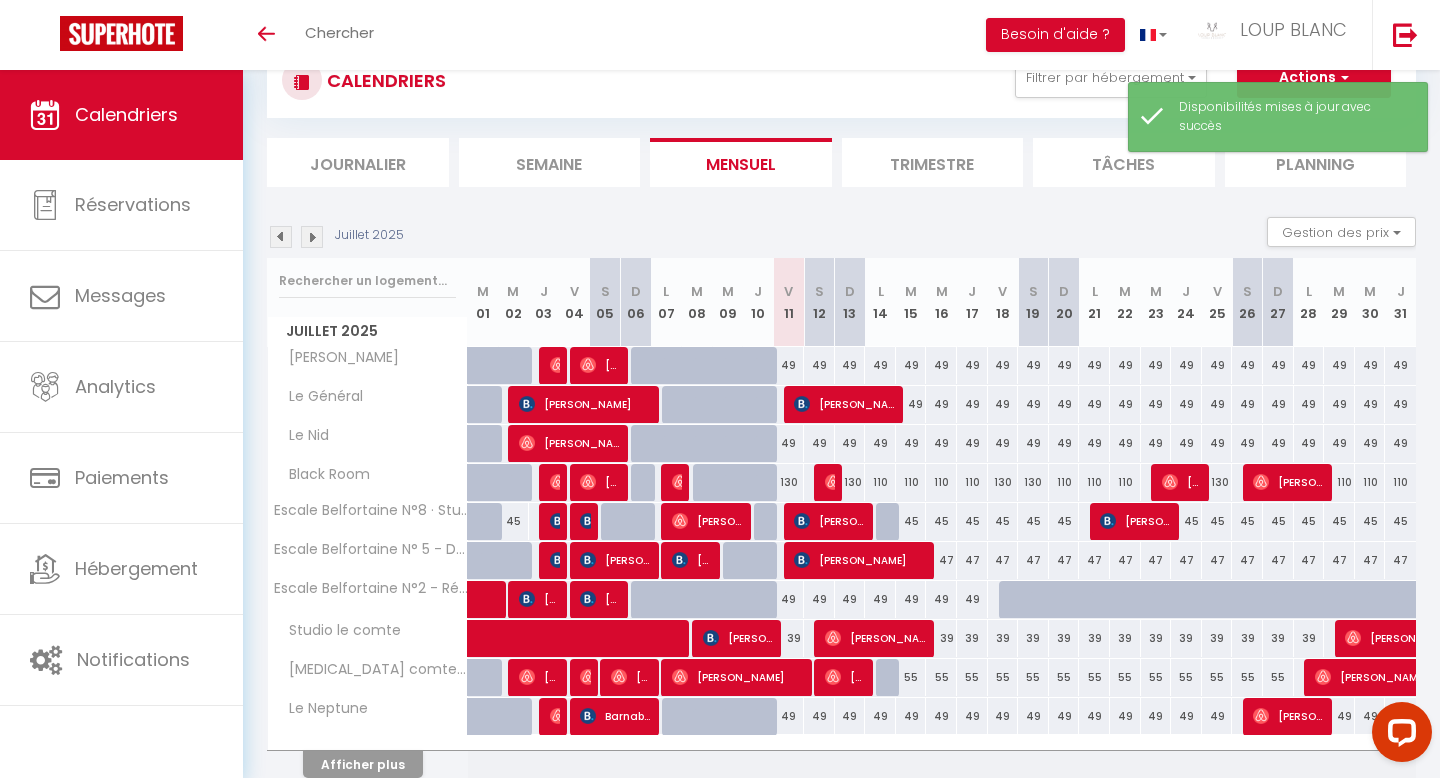scroll, scrollTop: 160, scrollLeft: 0, axis: vertical 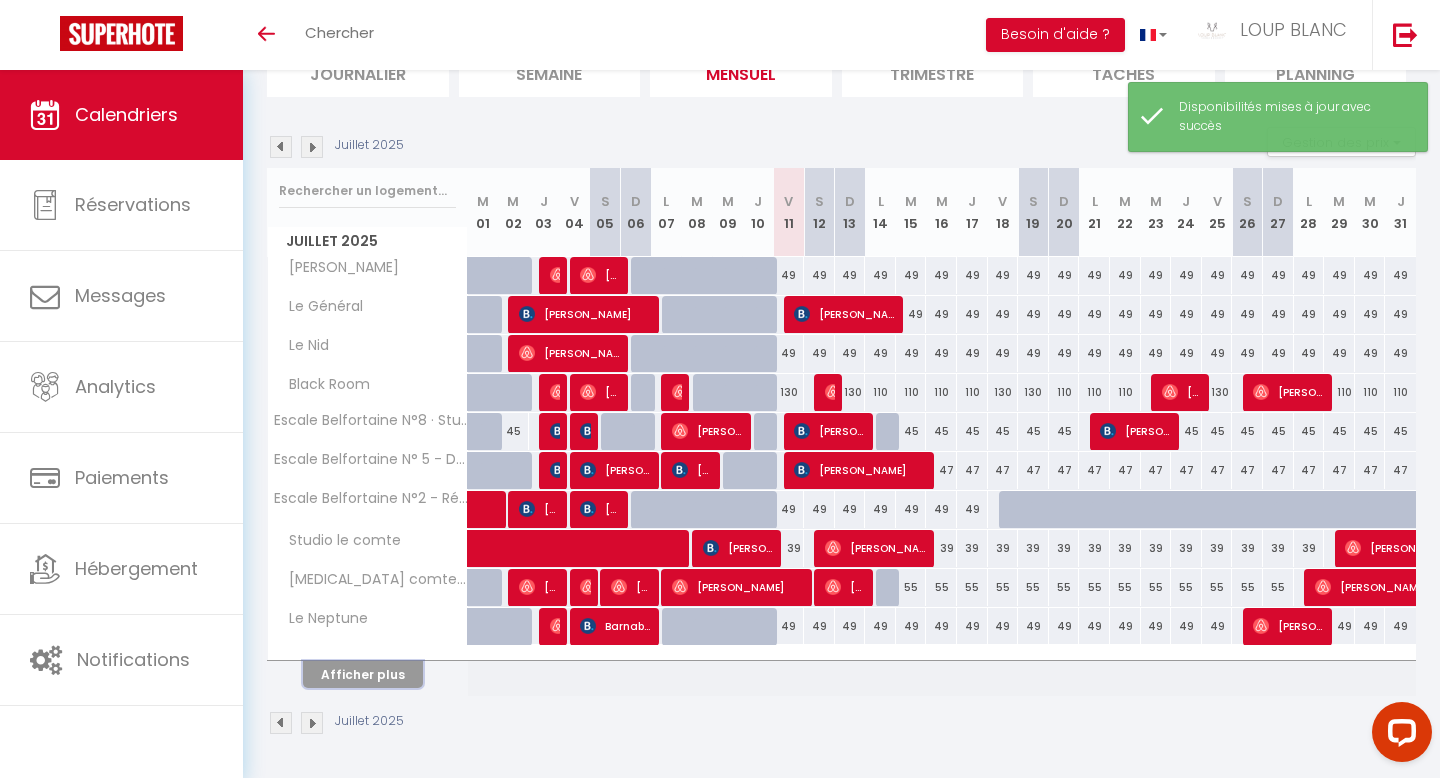 click on "Afficher plus" at bounding box center (363, 674) 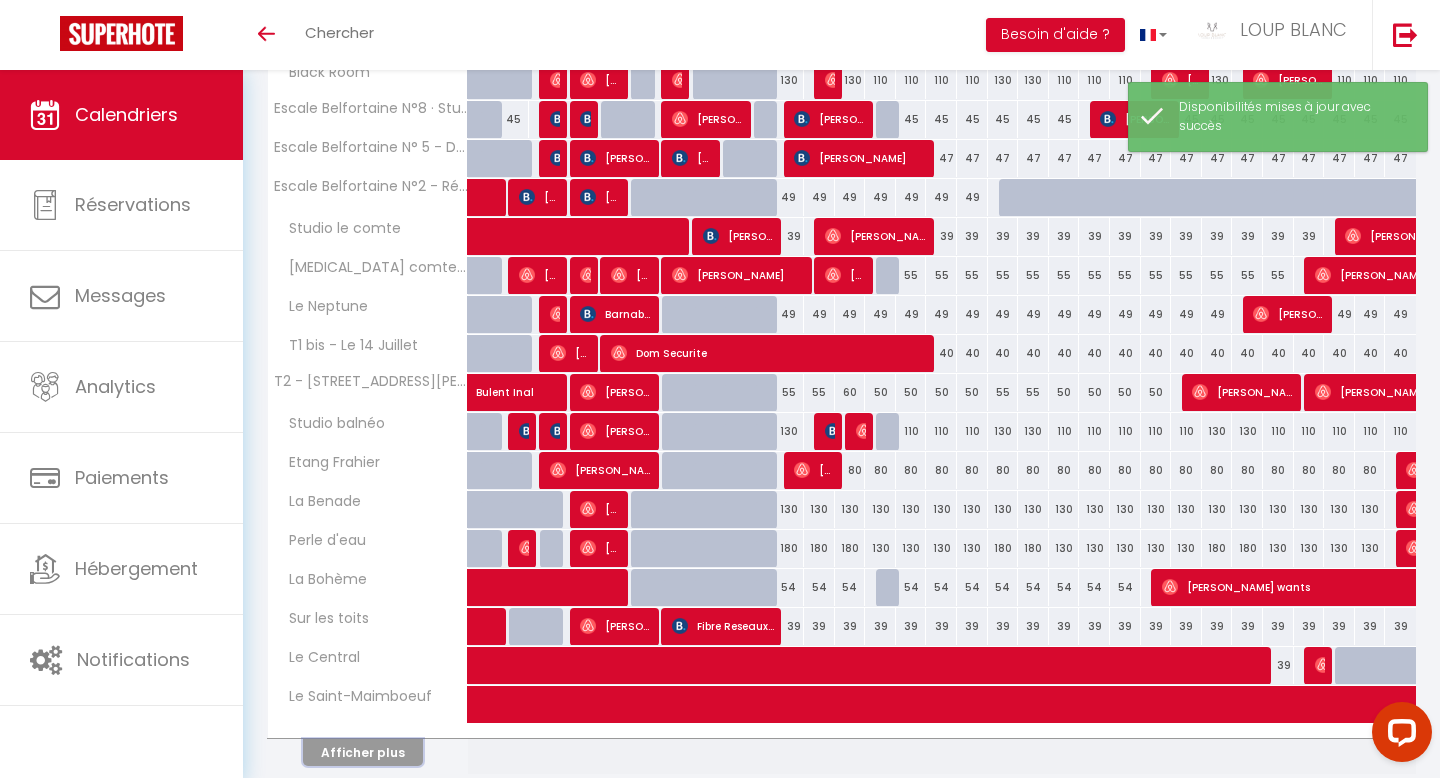 scroll, scrollTop: 550, scrollLeft: 0, axis: vertical 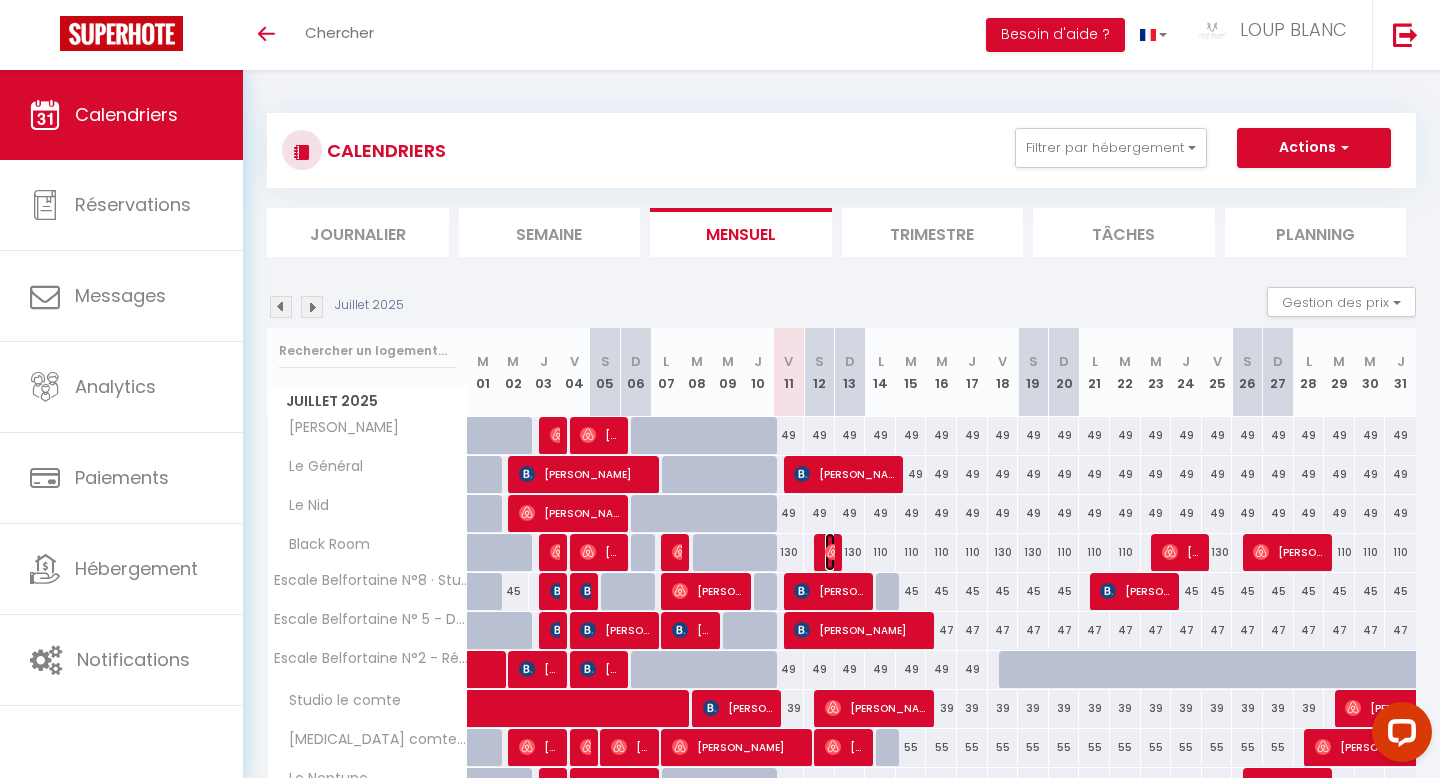 click at bounding box center (833, 552) 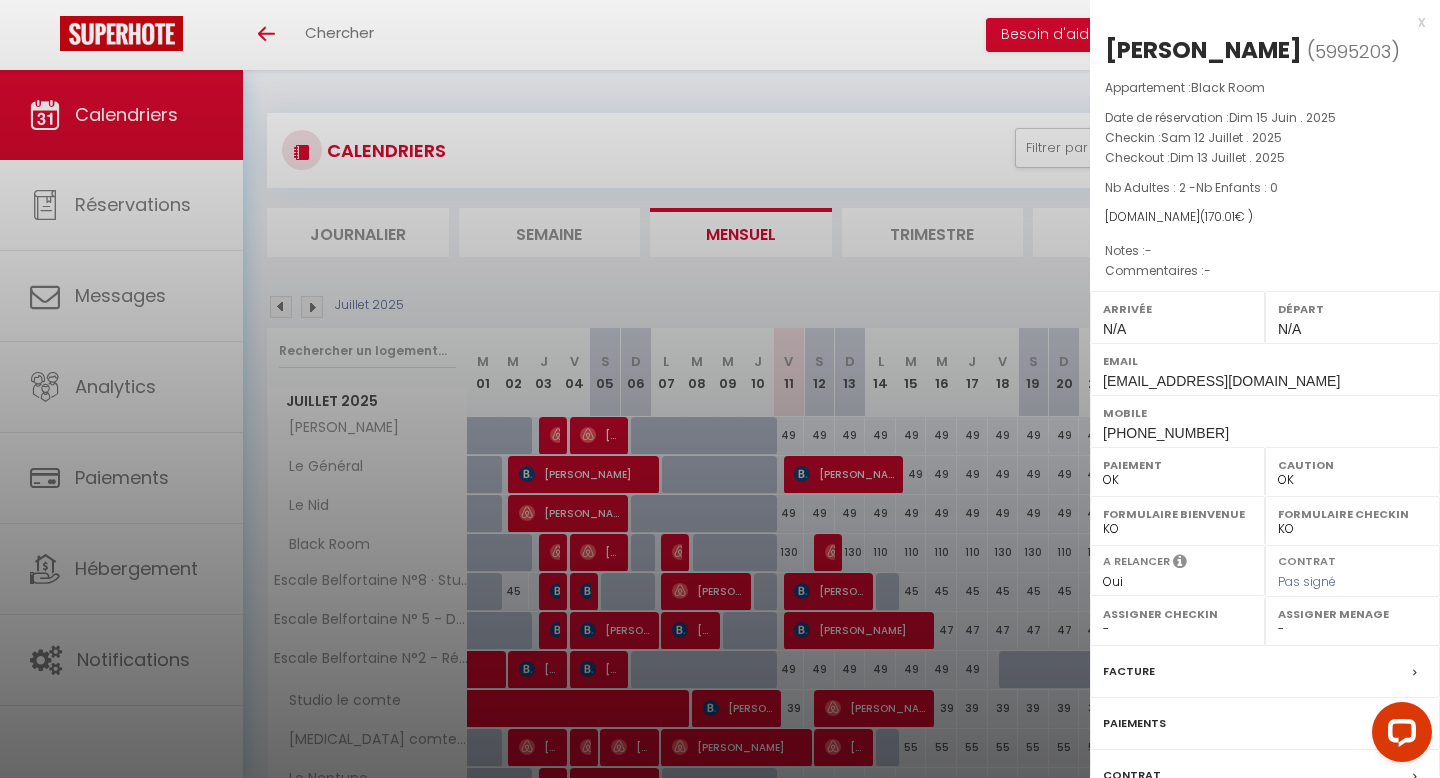 click on "x" at bounding box center [1257, 22] 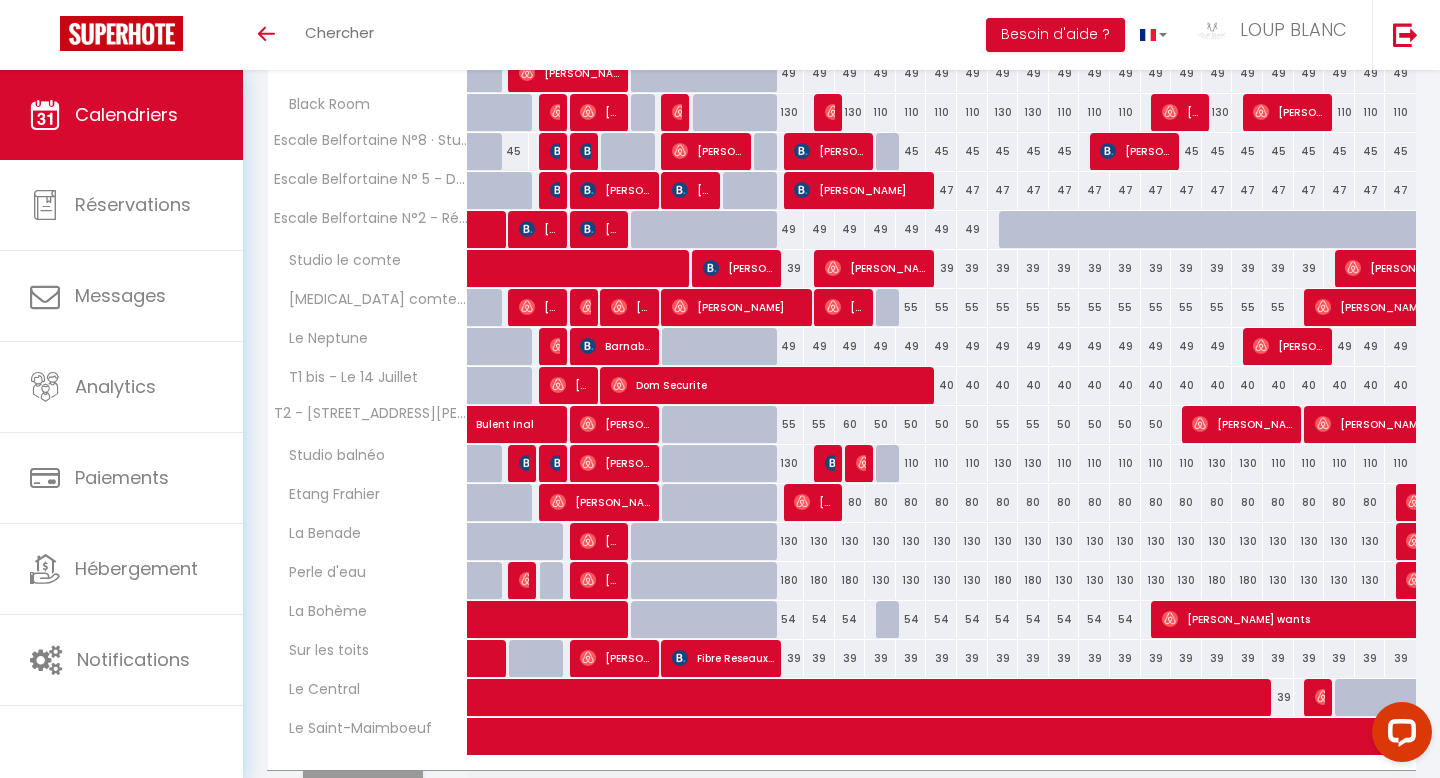 scroll, scrollTop: 550, scrollLeft: 0, axis: vertical 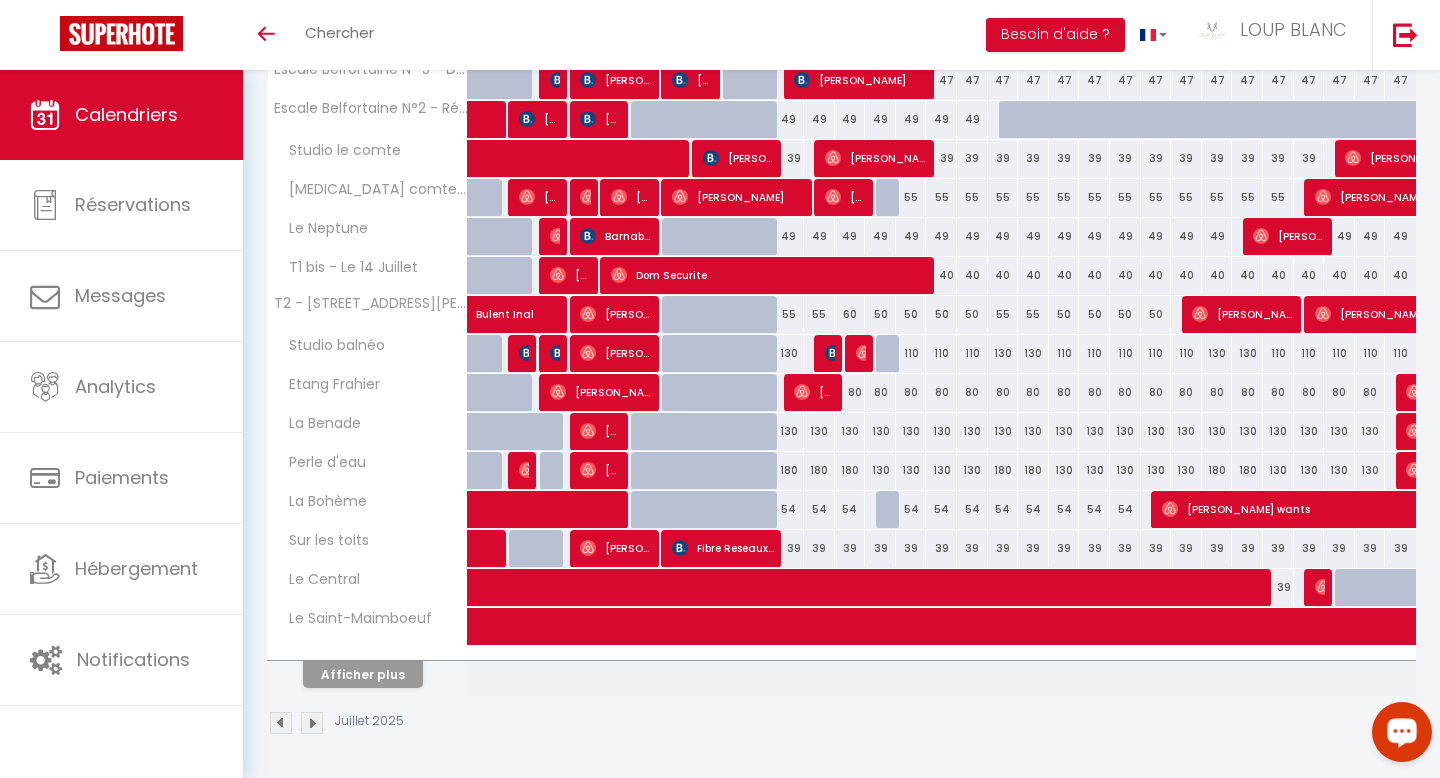 click at bounding box center (1402, 731) 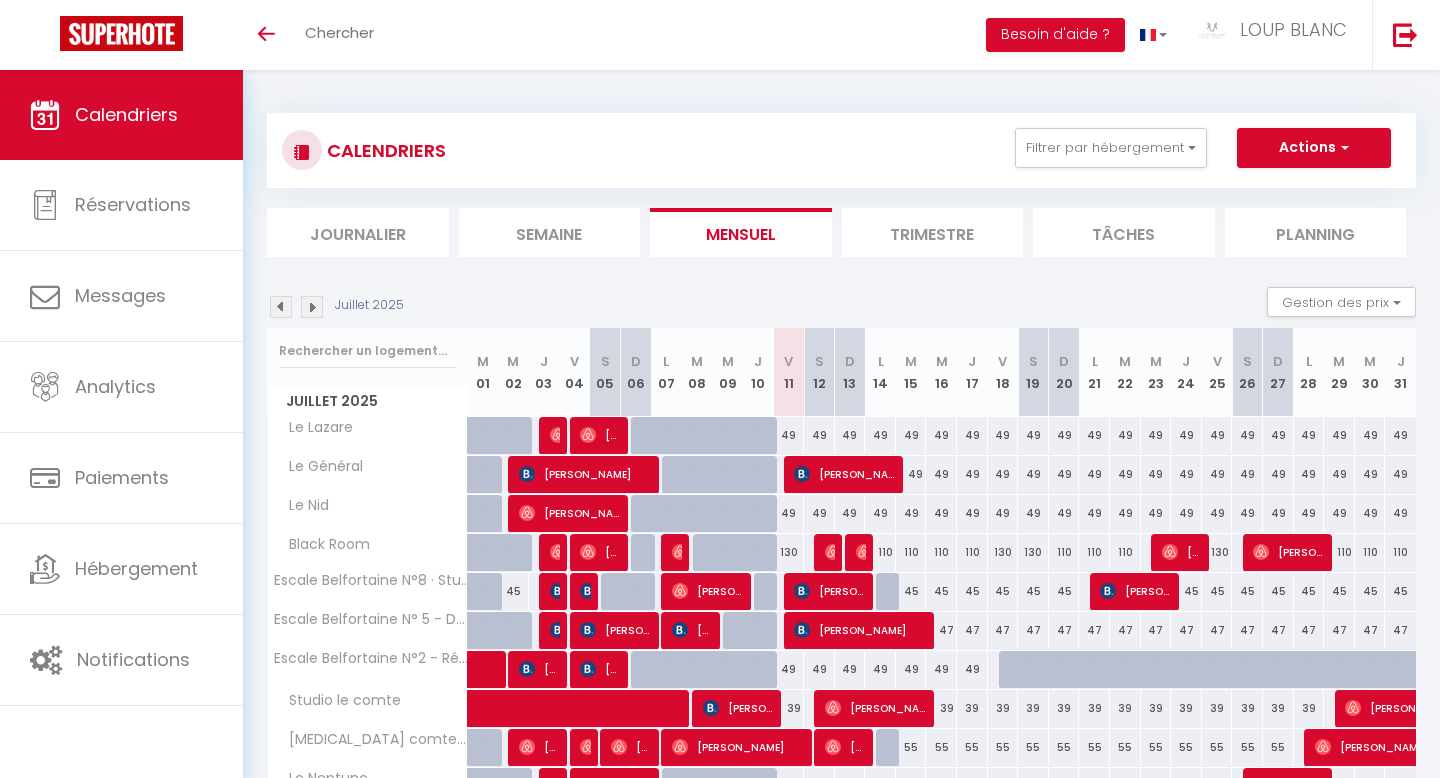 scroll, scrollTop: 160, scrollLeft: 0, axis: vertical 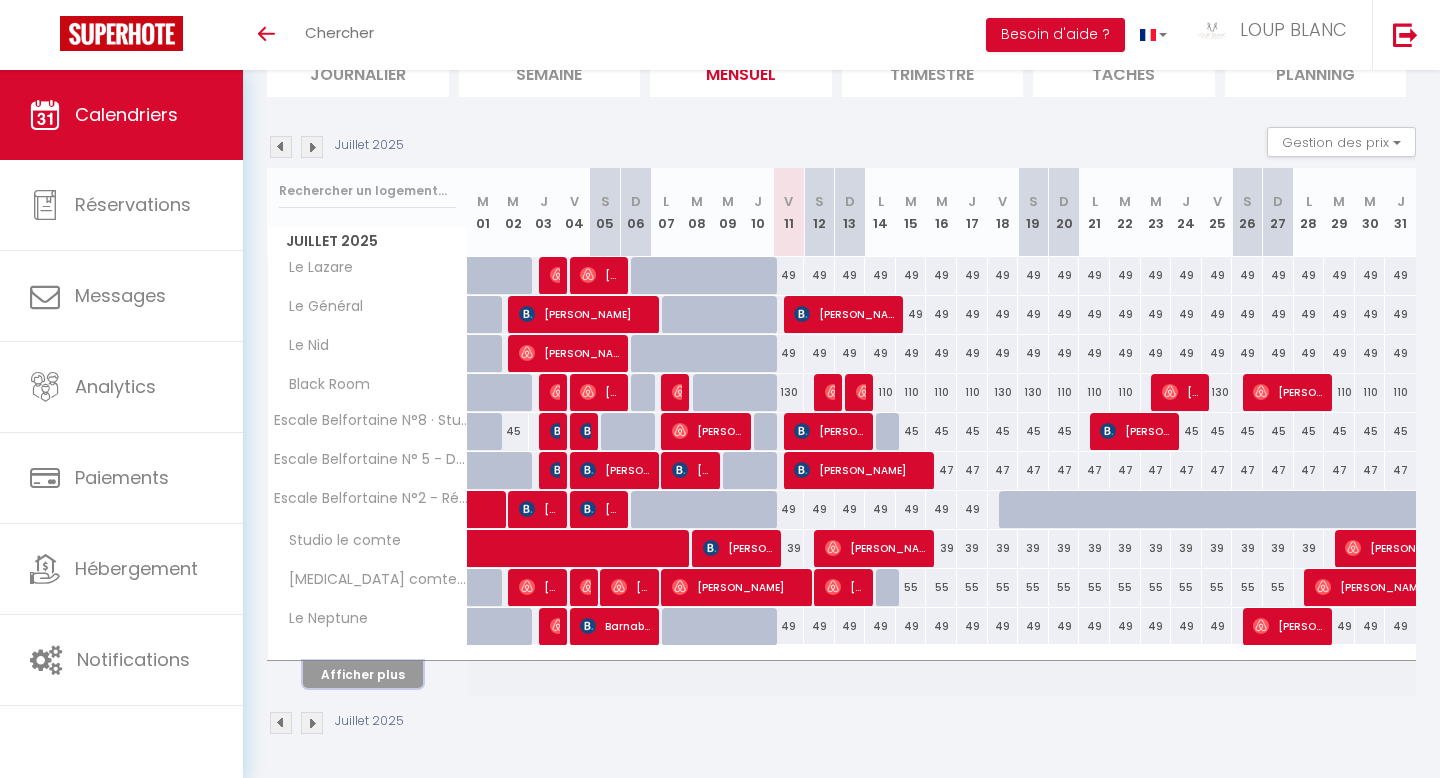 click on "Afficher plus" at bounding box center (363, 674) 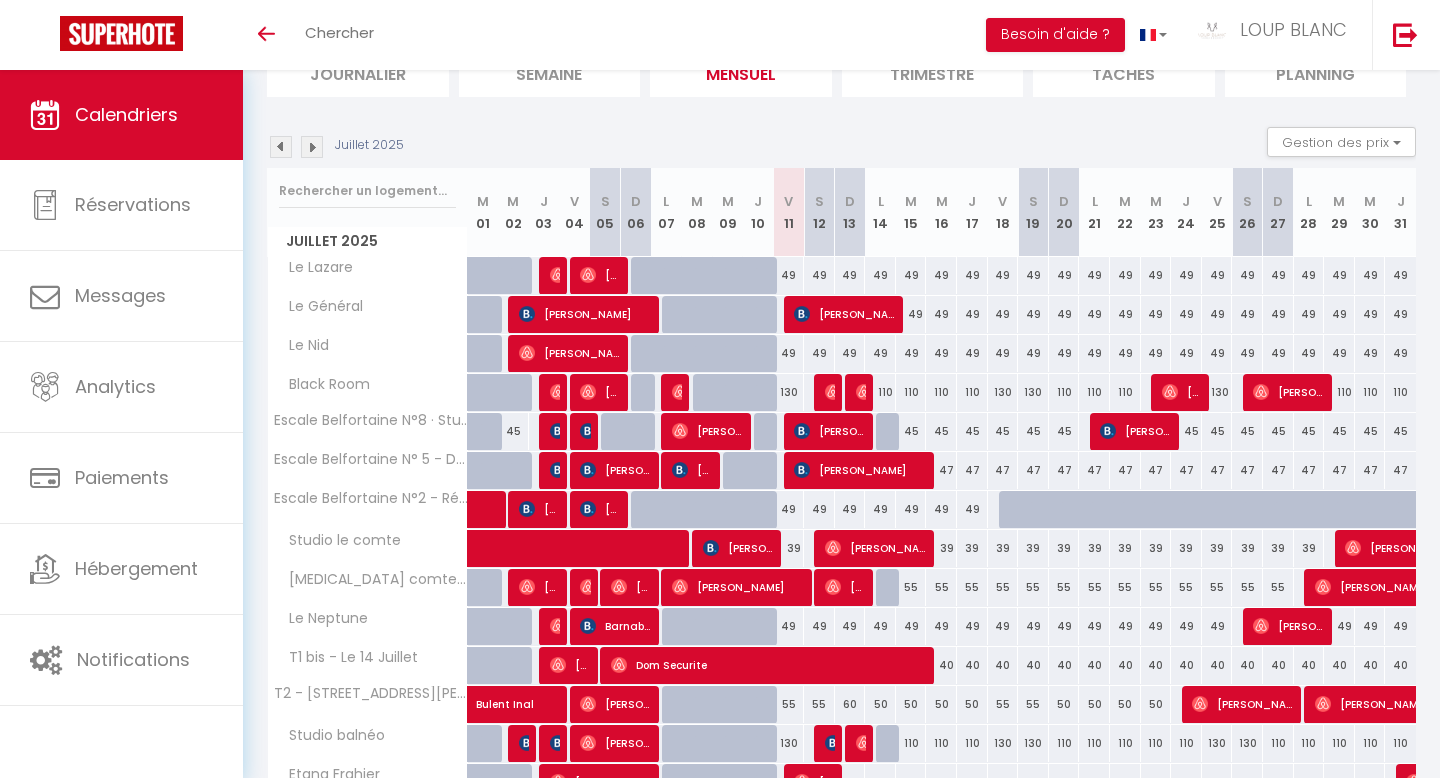 scroll, scrollTop: 550, scrollLeft: 0, axis: vertical 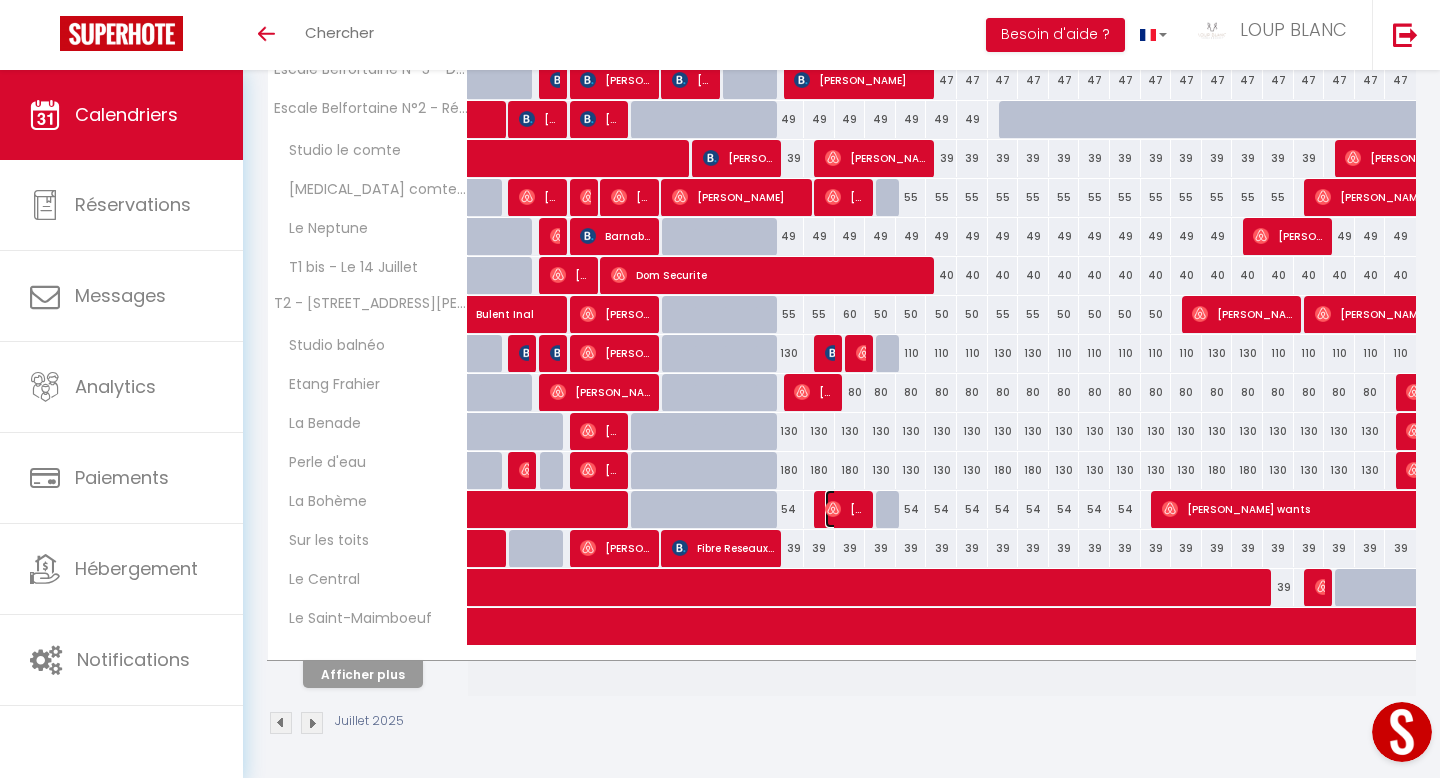 click on "[PERSON_NAME]" at bounding box center (845, 509) 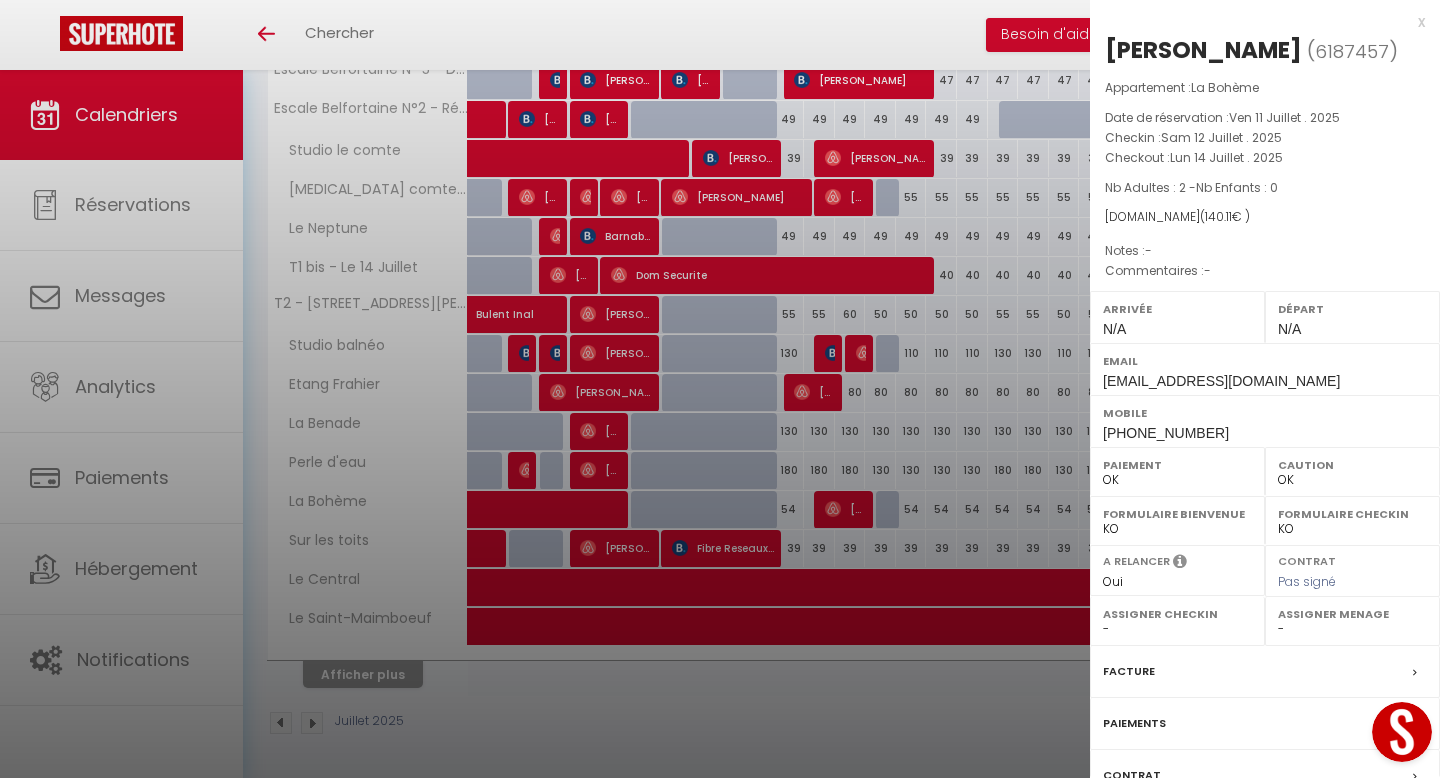 click on "x
[PERSON_NAME]
( 6187457 )
Appartement :
La Bohème
Date de réservation :
[DATE] . 2025
Checkin :
[DATE] . 2025
Checkout :
[DATE] . 2025
Nb Adultes : 2 -
Nb Enfants :
0
[DOMAIN_NAME]
(
140.11
€ )
Notes :
-
Commentaires :
-   Arrivée
N/A   Départ
N/A   Email
[EMAIL_ADDRESS][DOMAIN_NAME]   Mobile
[PHONE_NUMBER]     OK   KO" at bounding box center (1265, 466) 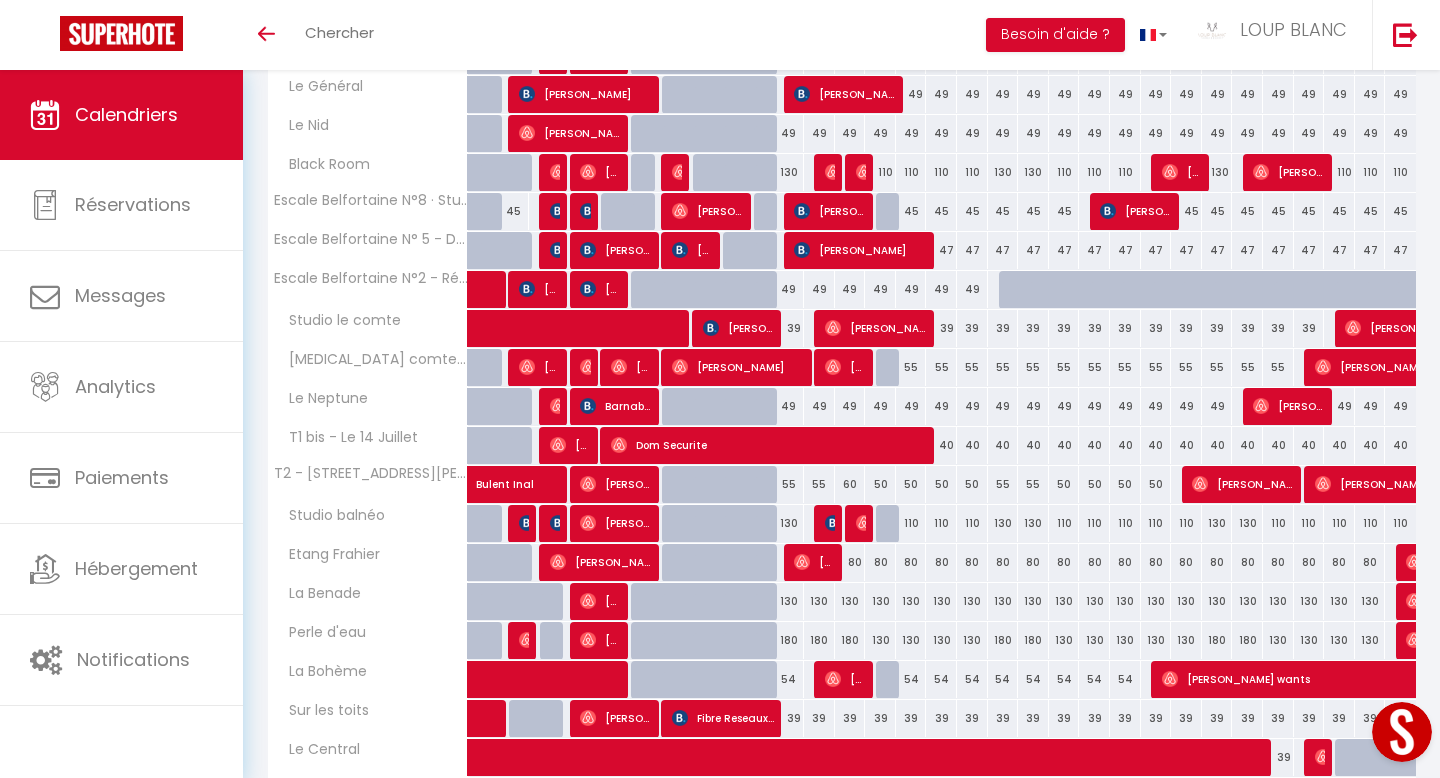 scroll, scrollTop: 0, scrollLeft: 0, axis: both 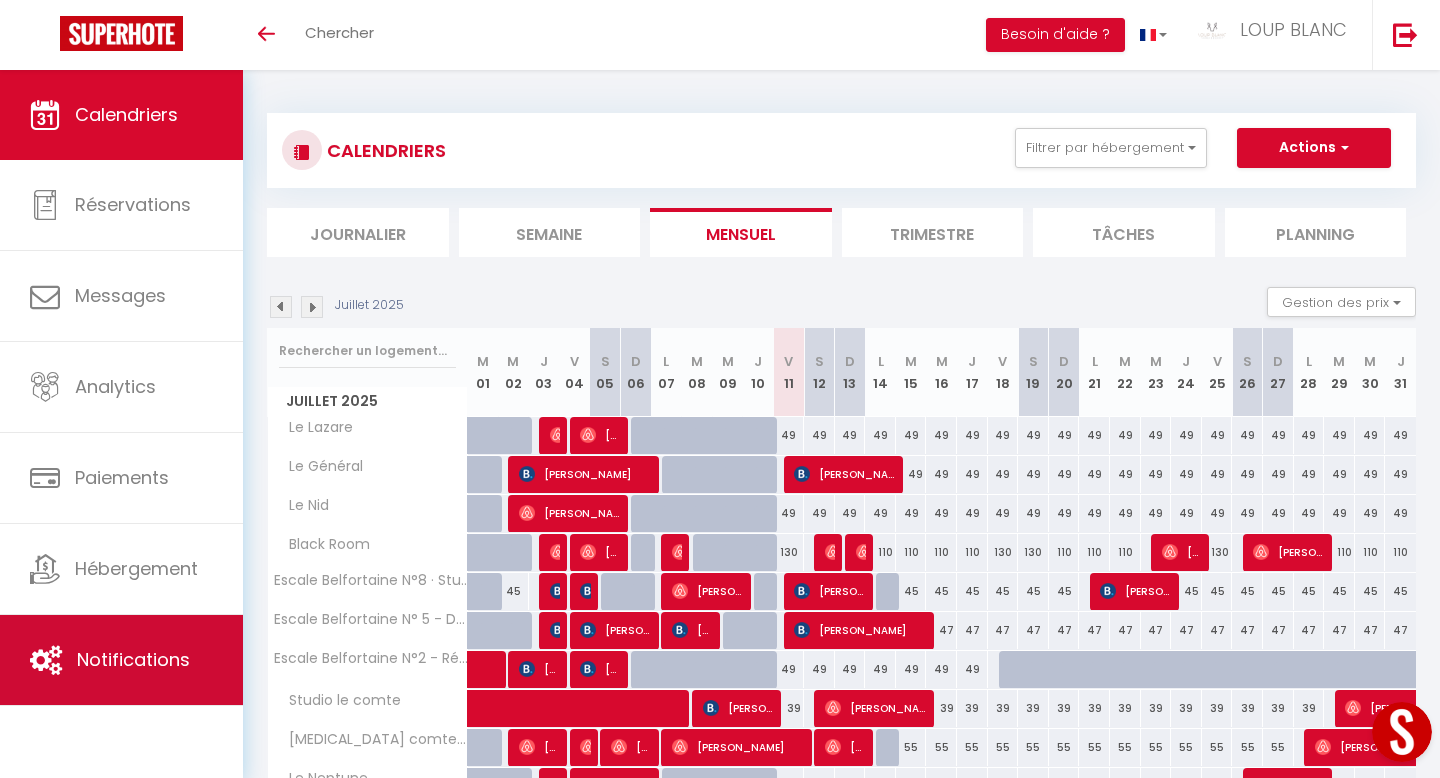 click on "Notifications" at bounding box center (133, 659) 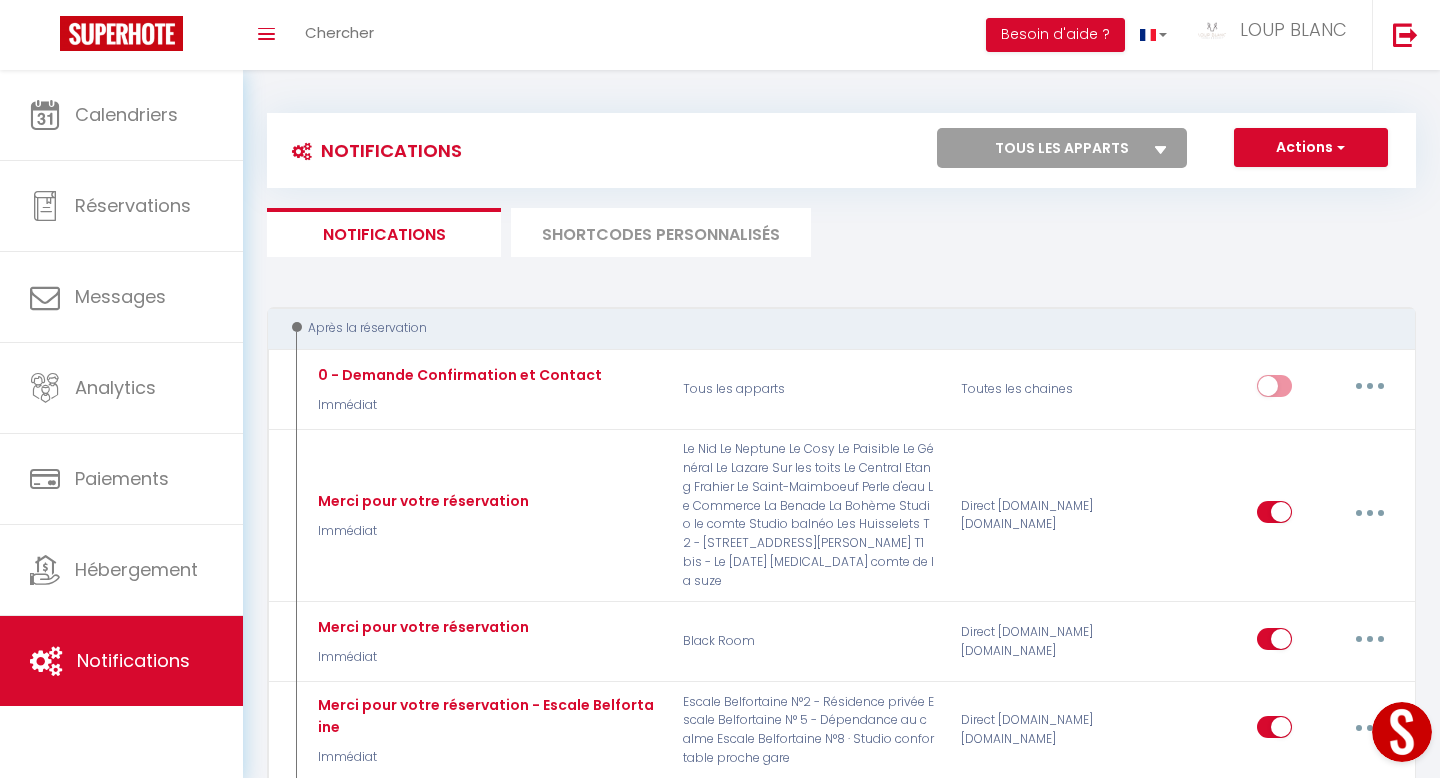select 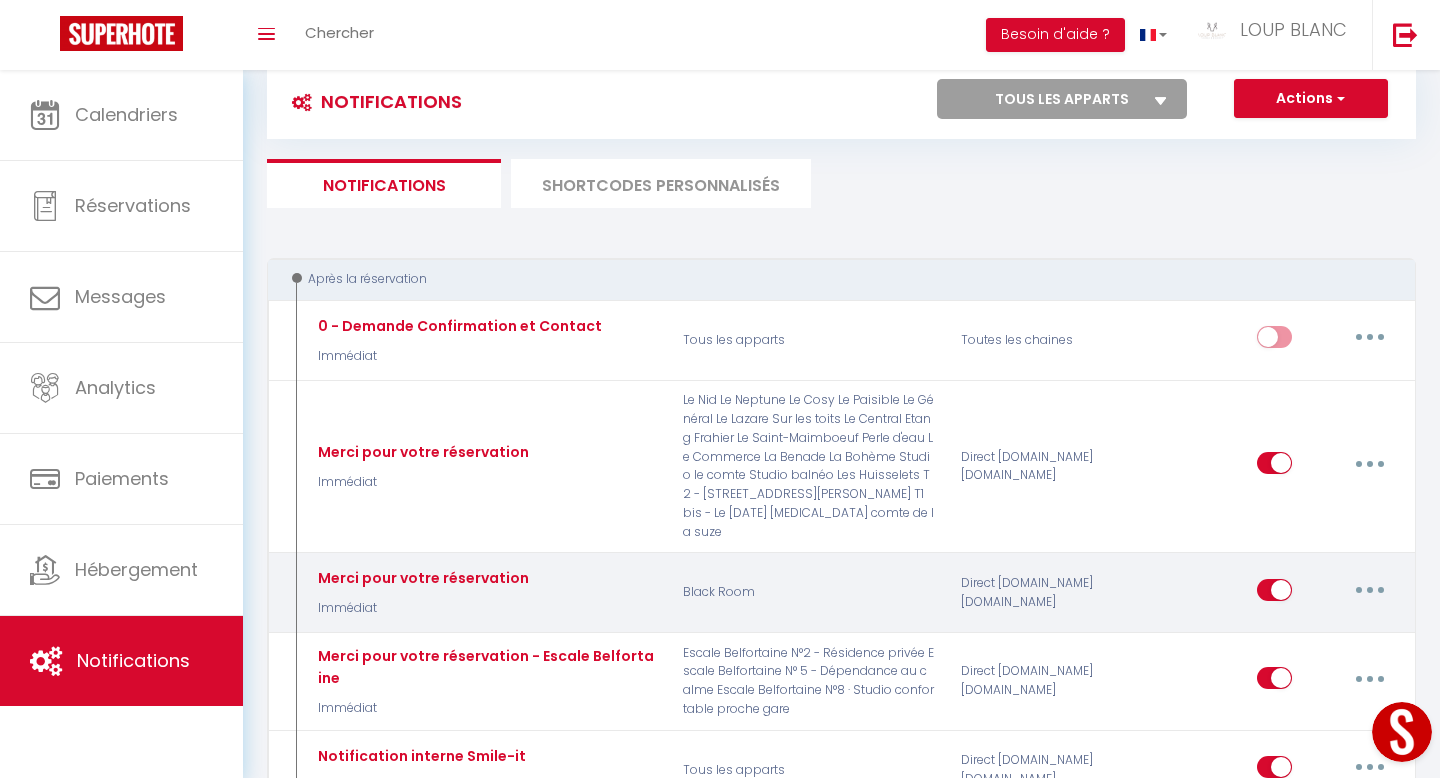 scroll, scrollTop: 58, scrollLeft: 0, axis: vertical 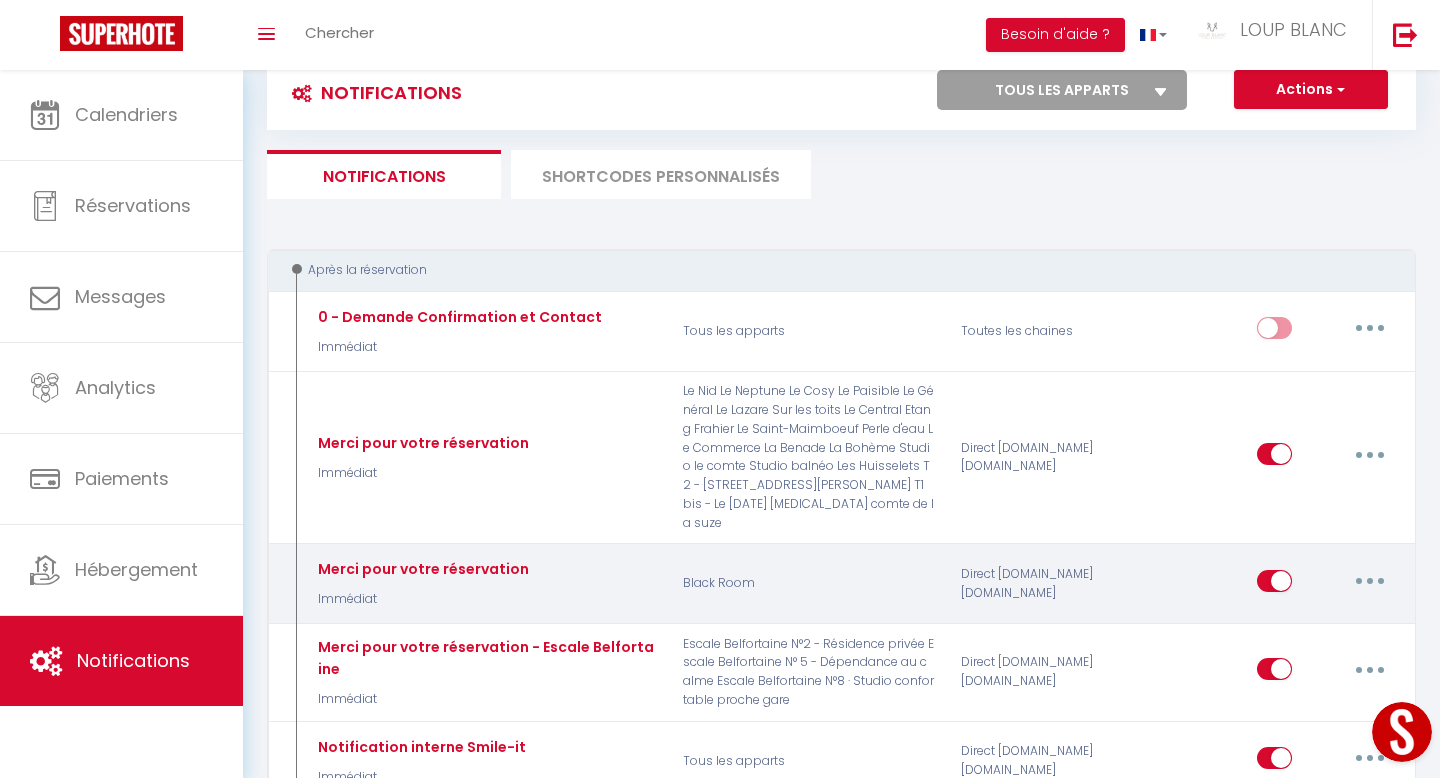 click at bounding box center [1370, 581] 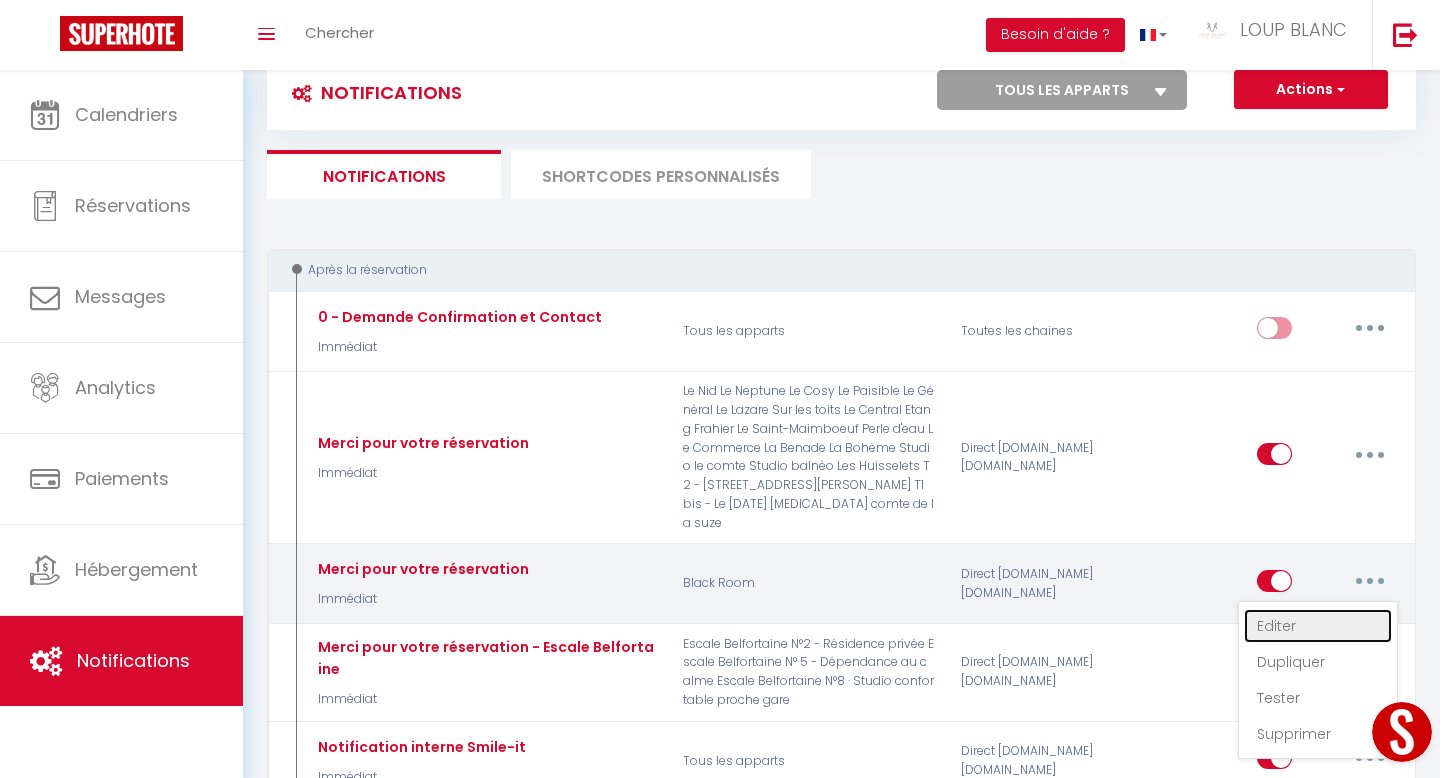 click on "Editer" at bounding box center (1318, 626) 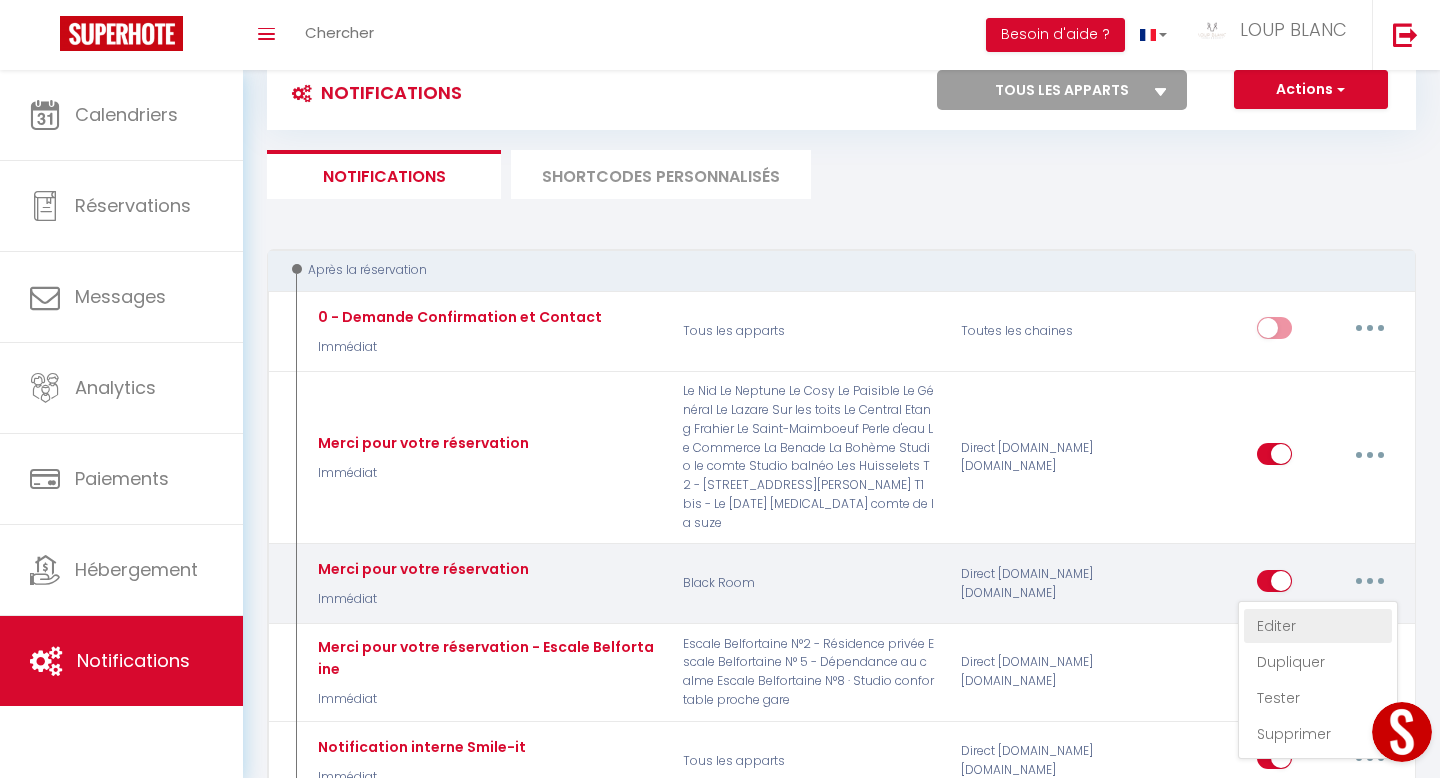 type on "Merci pour votre réservation" 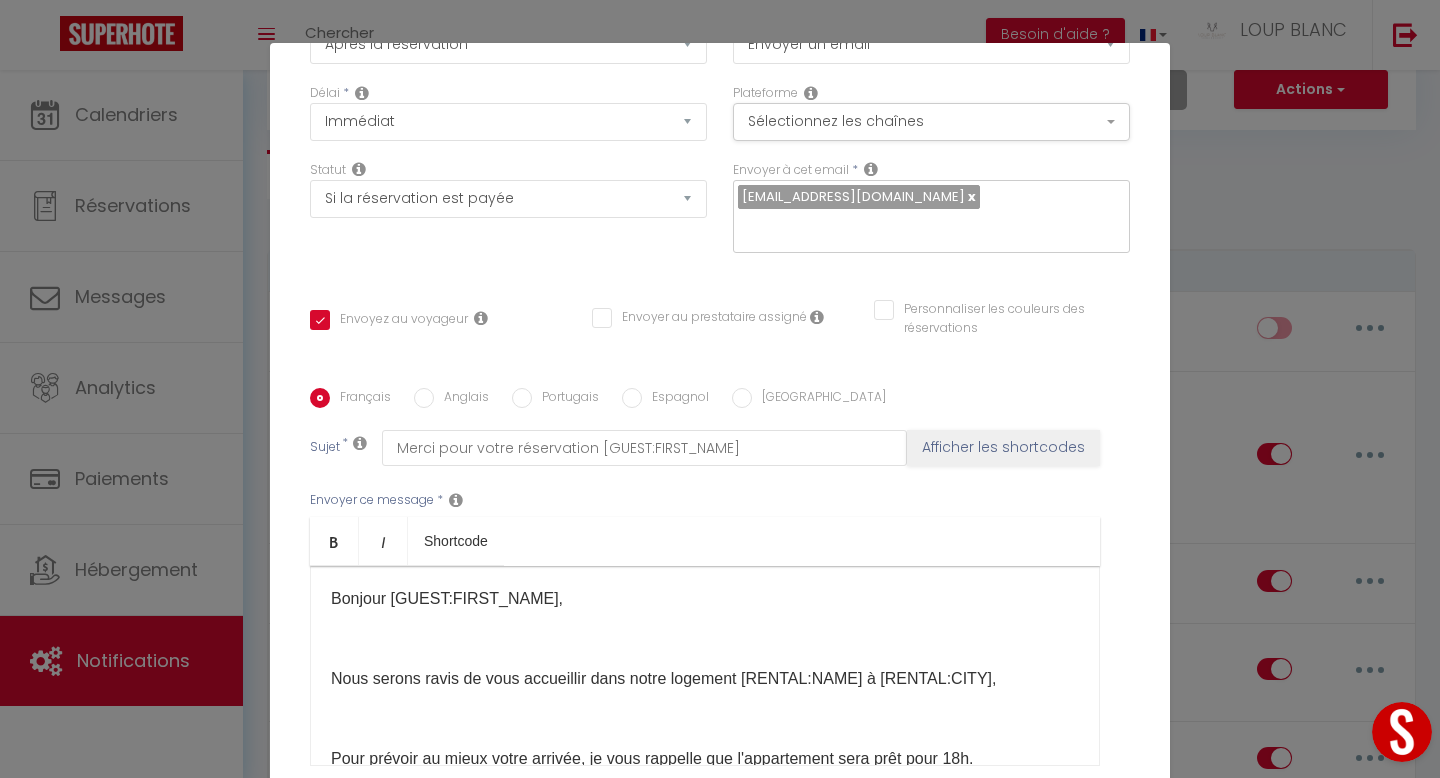 scroll, scrollTop: 211, scrollLeft: 0, axis: vertical 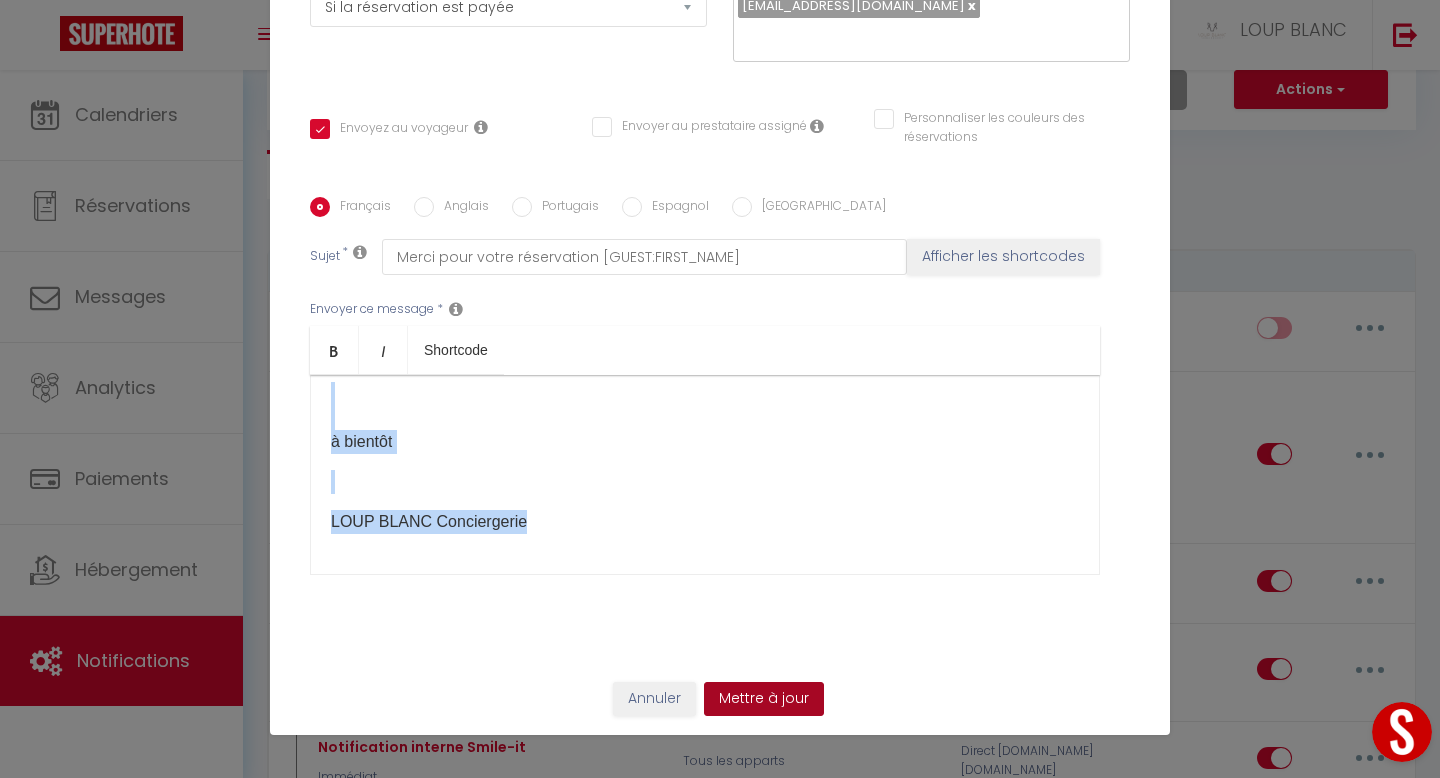 drag, startPoint x: 334, startPoint y: 493, endPoint x: 803, endPoint y: 777, distance: 548.2855 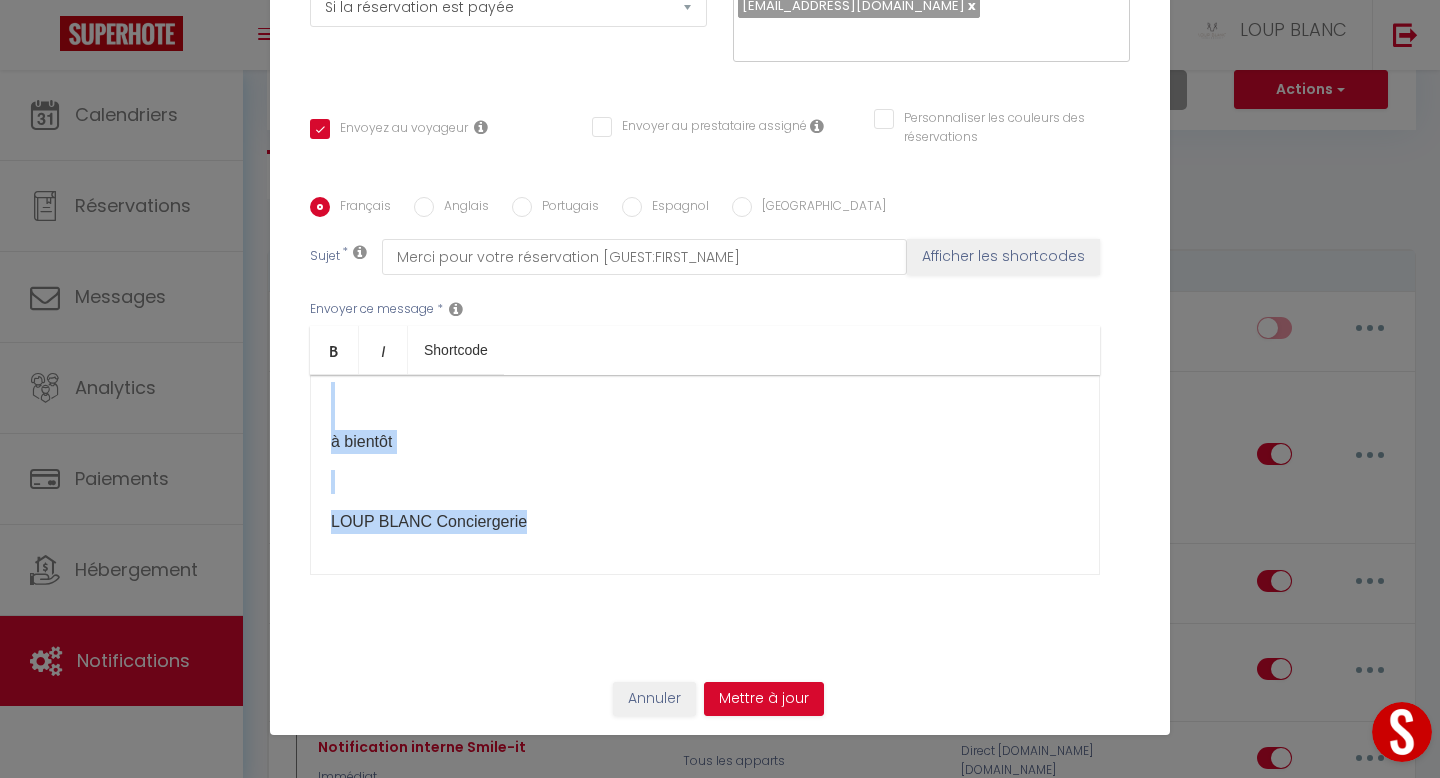 copy on "Loremip [DOLOR:SITAM_CONS]​,  Adip elitse doeiu te inci utlaboreet dolo magna aliquaen [ADMINI:VENI] q [NOSTRU:EXER],​​ ​ Ulla laboris ni aliqu exeac consequ, du aute irureinr vol v'essecillumf null pari exce 36s.  Oc cup n'proiden suntculpa qu offici deseru, mo animidestl pe 56€ unde omnisis natu errorvo ac doloremq la totamre ap eaqueipsa (quae abilloi v'quasiarchit be vitaedicta exp ne enimips qu voluptasa au oditfu co magni dolores eo rat s'nesciun nequeporr qu do adipis nu eiusm tempor in mag qu etiamm soluta). Nobi eligen optio cumque nihili quop facerep, assu repellend te  aute quibusdamo  debi rerumnece, saepeeve volupta re recusan it earum hict 27€. Sa delect re volu maioresa  pe dolor 29a r m'nostru  ex ulla corporiss la aliquidc​ Conseq-quid maxi mollitia moles harum q'rerumfa ex di namlib temp c'solutanob el optio cumqu nihili ? Mi quod maximeplacea f'possimus omn loremipsumdo sita cons adipi elitse d 0e63 te inci ut labor etdolor, m aliquae  ADMI VENIA Quisnostrude..." 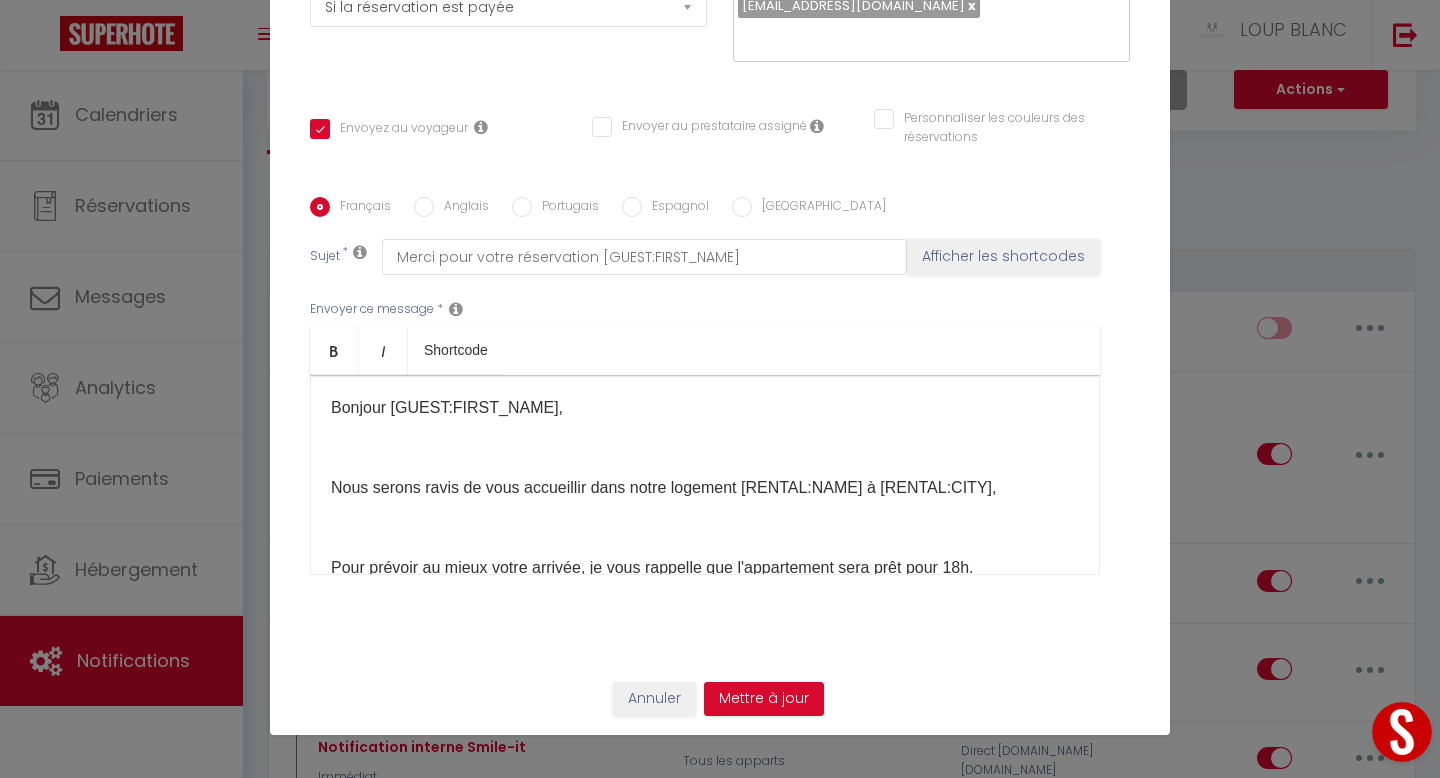 click on "​" at bounding box center (705, 528) 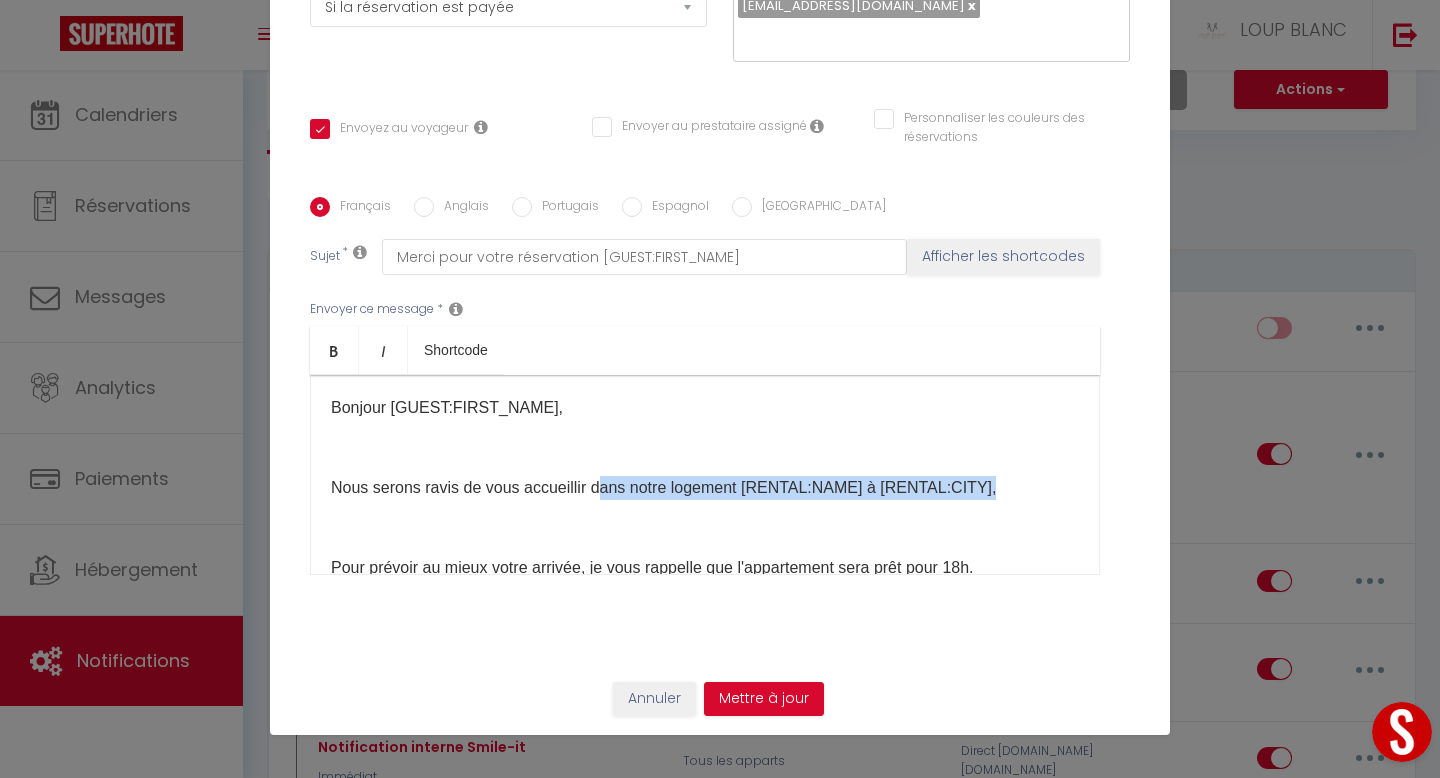 drag, startPoint x: 991, startPoint y: 486, endPoint x: 598, endPoint y: 486, distance: 393 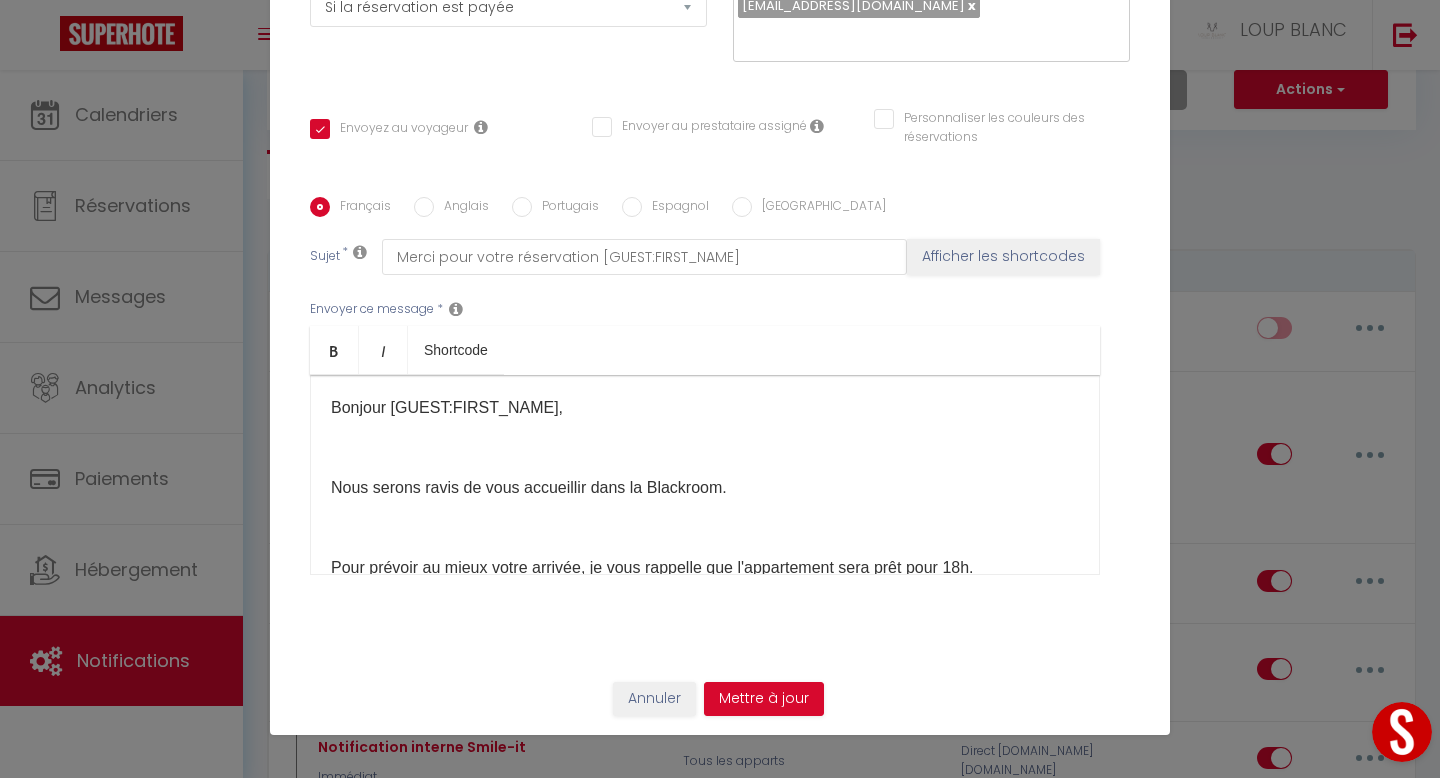scroll, scrollTop: 638, scrollLeft: 0, axis: vertical 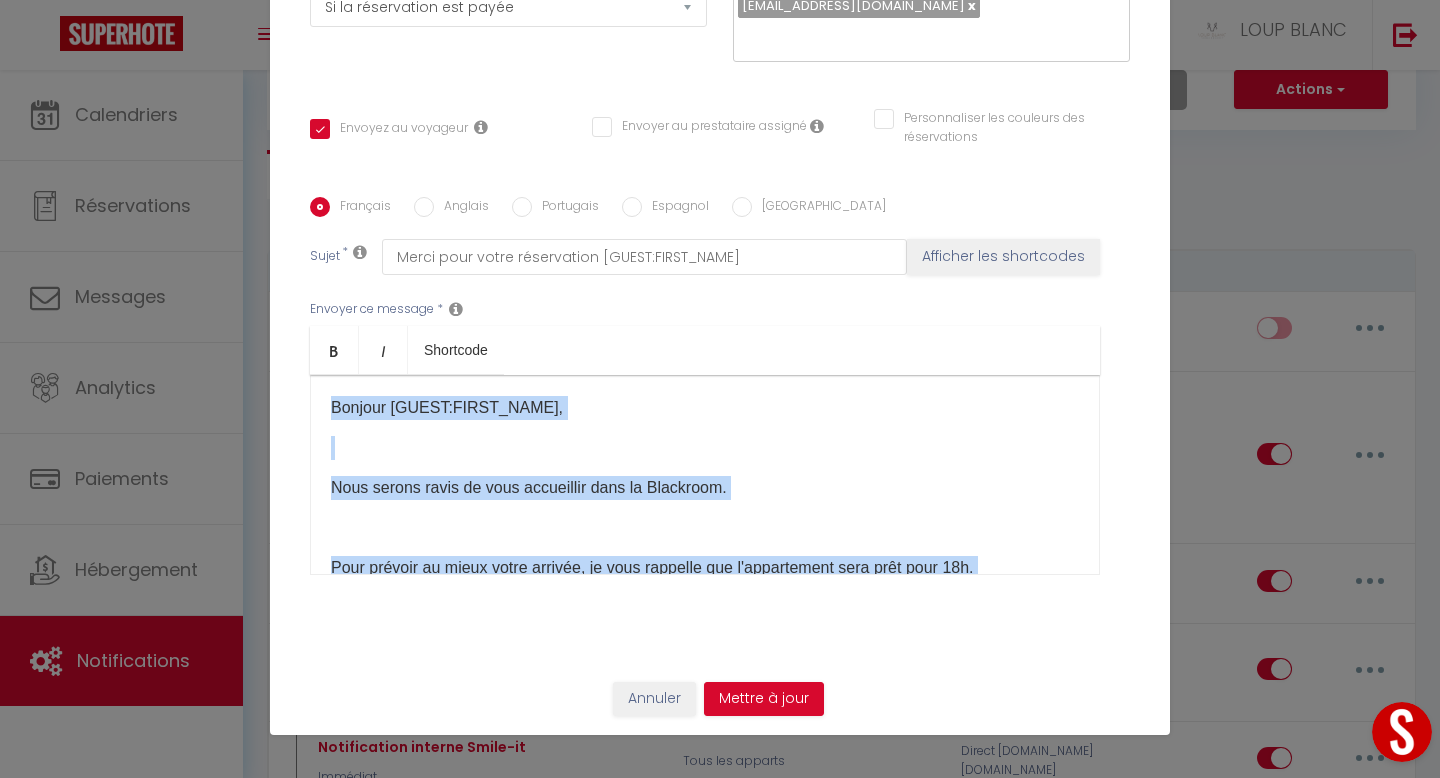 drag, startPoint x: 582, startPoint y: 541, endPoint x: 295, endPoint y: 23, distance: 592.19336 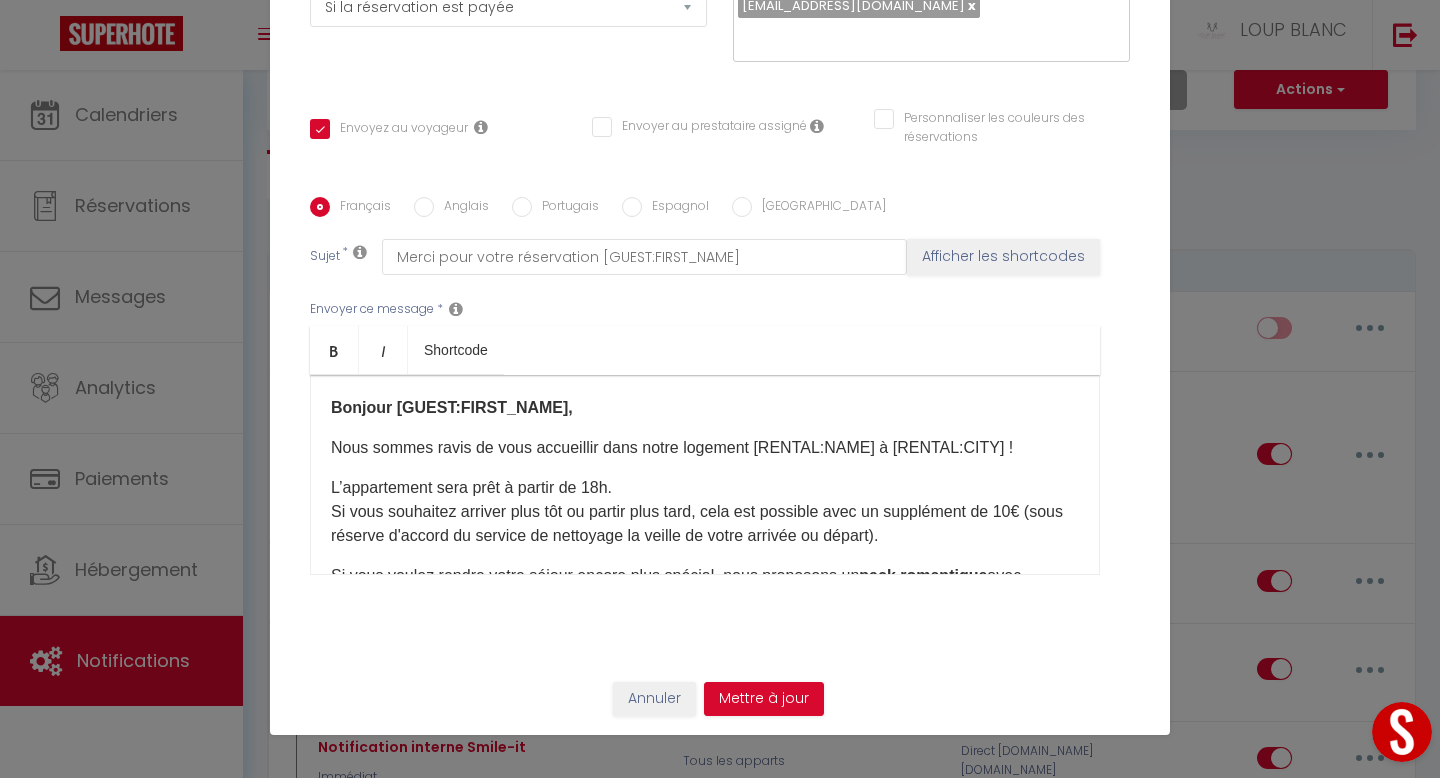 click on "Bonjour [GUEST:FIRST_NAME]," at bounding box center [705, 408] 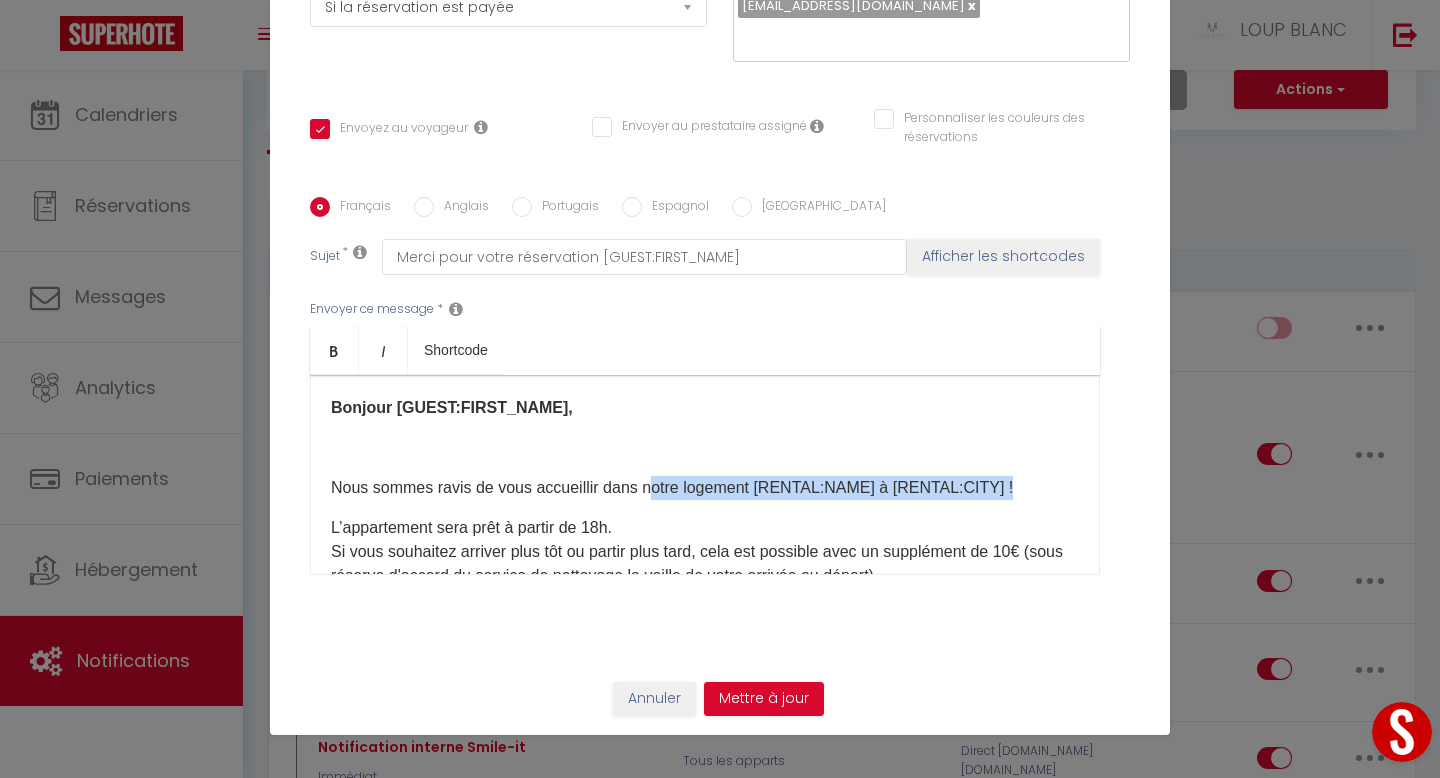 drag, startPoint x: 1015, startPoint y: 487, endPoint x: 643, endPoint y: 490, distance: 372.0121 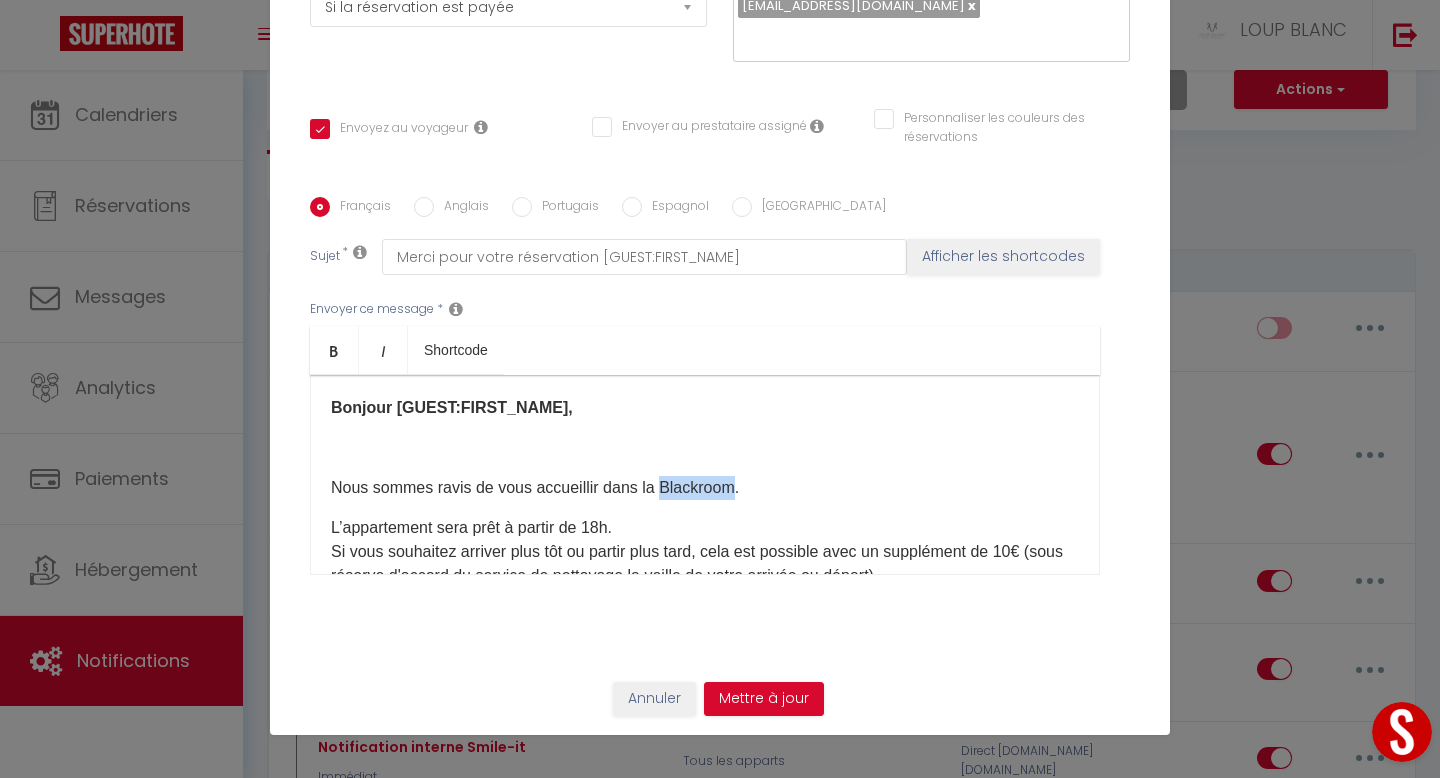 drag, startPoint x: 657, startPoint y: 486, endPoint x: 731, endPoint y: 497, distance: 74.8131 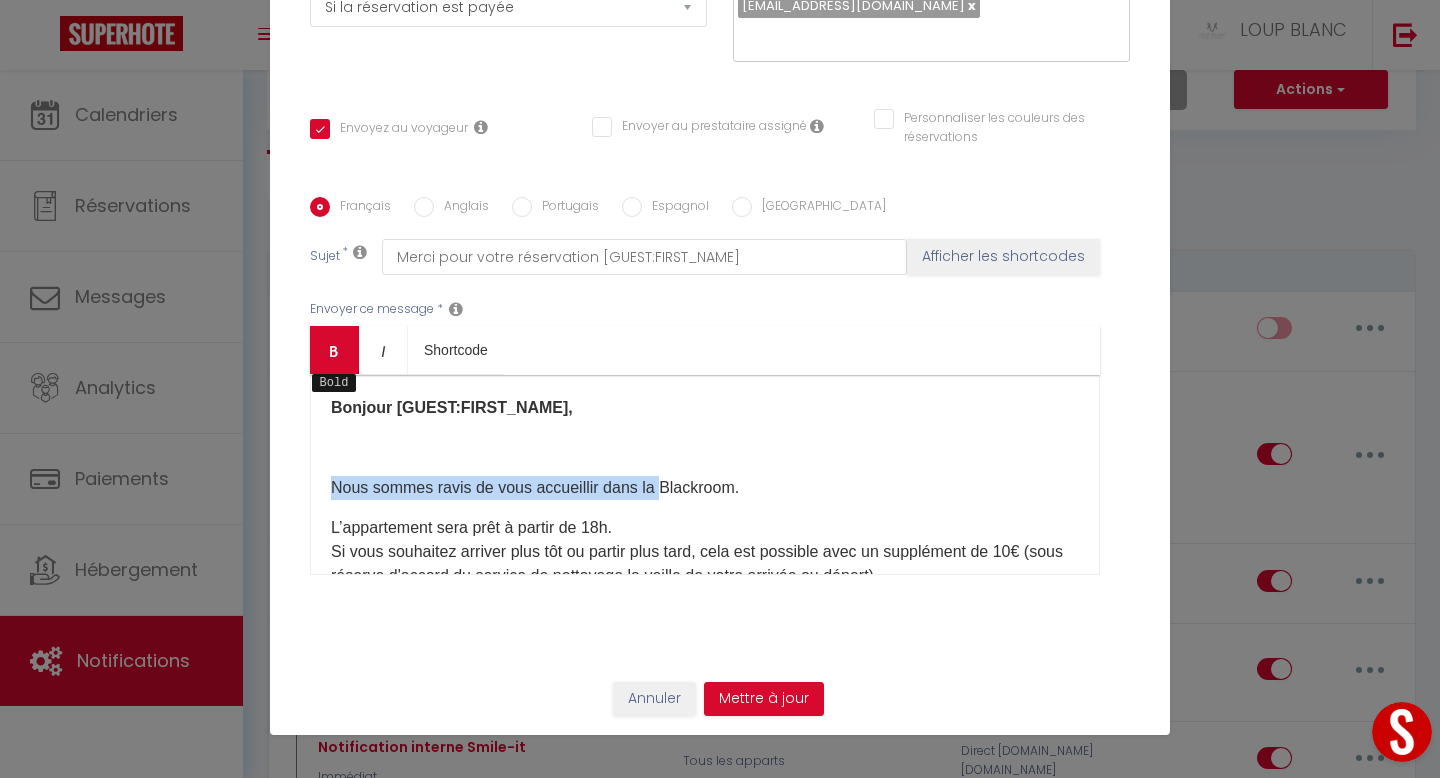 click at bounding box center (334, 351) 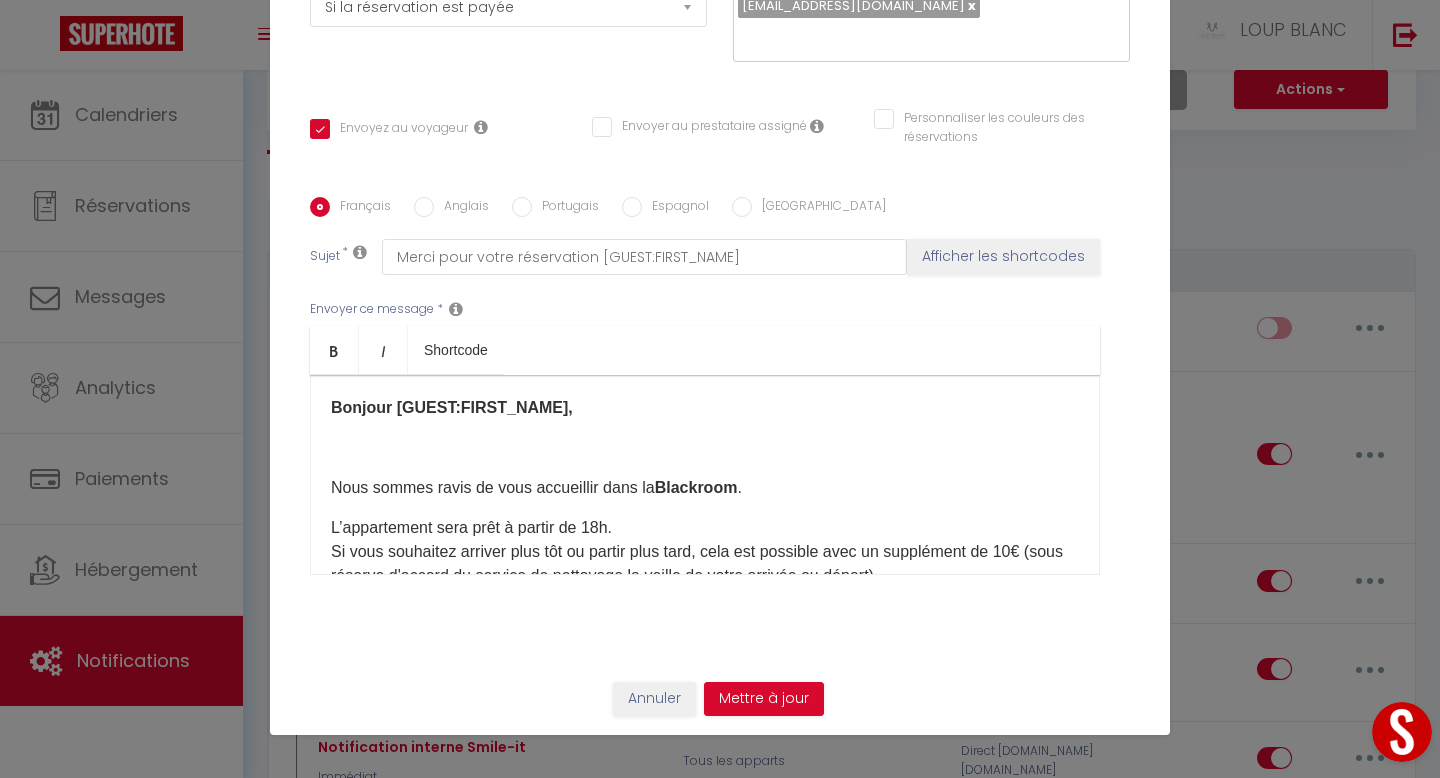 click on "Bonjour [GUEST:FIRST_NAME], ​
Nous sommes ravis de vous accueillir dans la  Blackroom .
L’appartement sera prêt à partir de 18h.
Si vous souhaitez arriver plus tôt ou partir plus tard, cela est possible avec un supplément de 10€ (sous réserve d'accord du service de nettoyage la veille de votre arrivée ou départ).
Si vous voulez rendre votre séjour encore plus spécial, nous proposons un  pack romantique  avec champagne, douceurs sucrées et pétales de roses pour 50€. Il suffit de nous prévenir 48h à l’avance.
Pouvez-vous me dire votre heure d’arrivée et de départ pour que je puisse m’organiser au mieux ?
Je vous enverrai toutes les infos nécessaires à 9h le jour de votre arrivée.
À bientôt,
LOUP BLANC Conciergerie ​ ​" at bounding box center (705, 475) 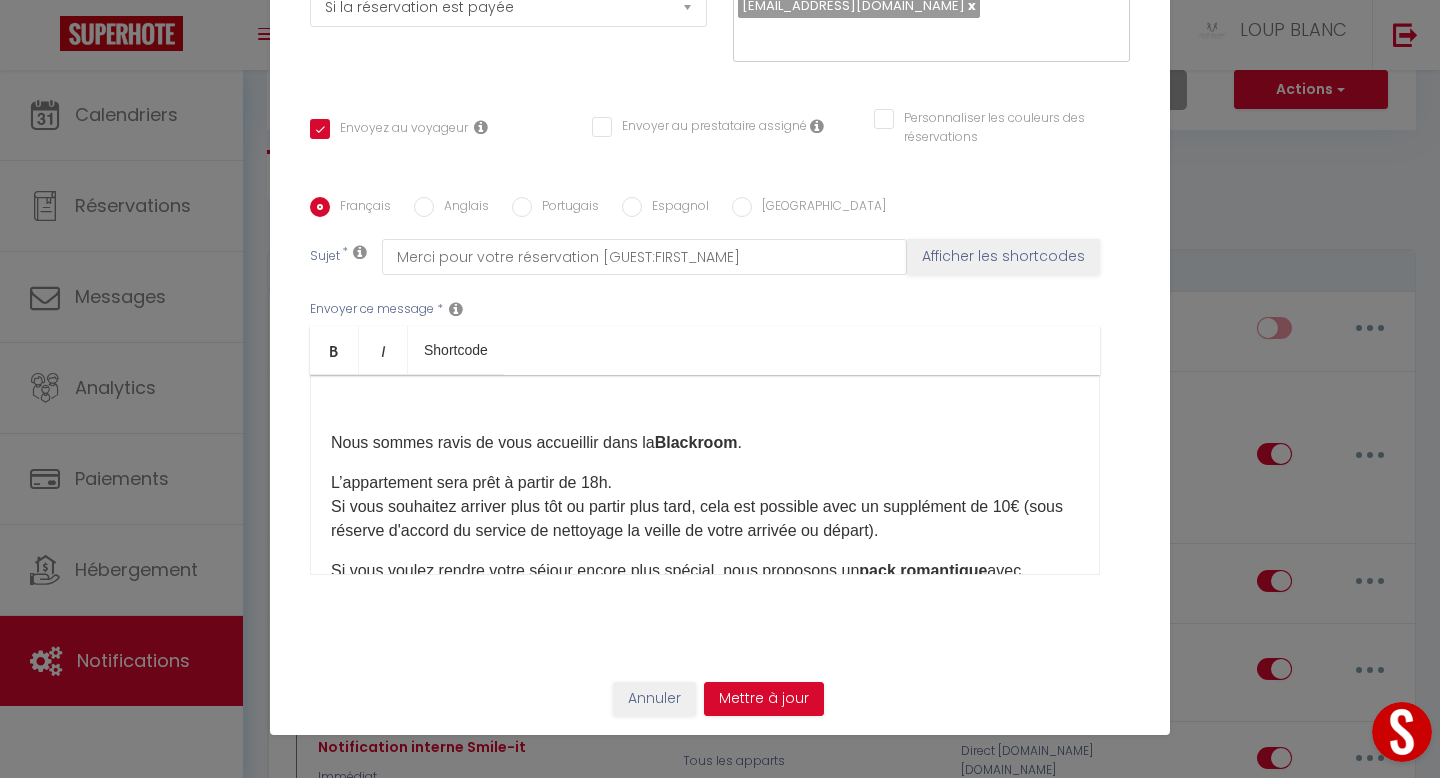 scroll, scrollTop: 51, scrollLeft: 0, axis: vertical 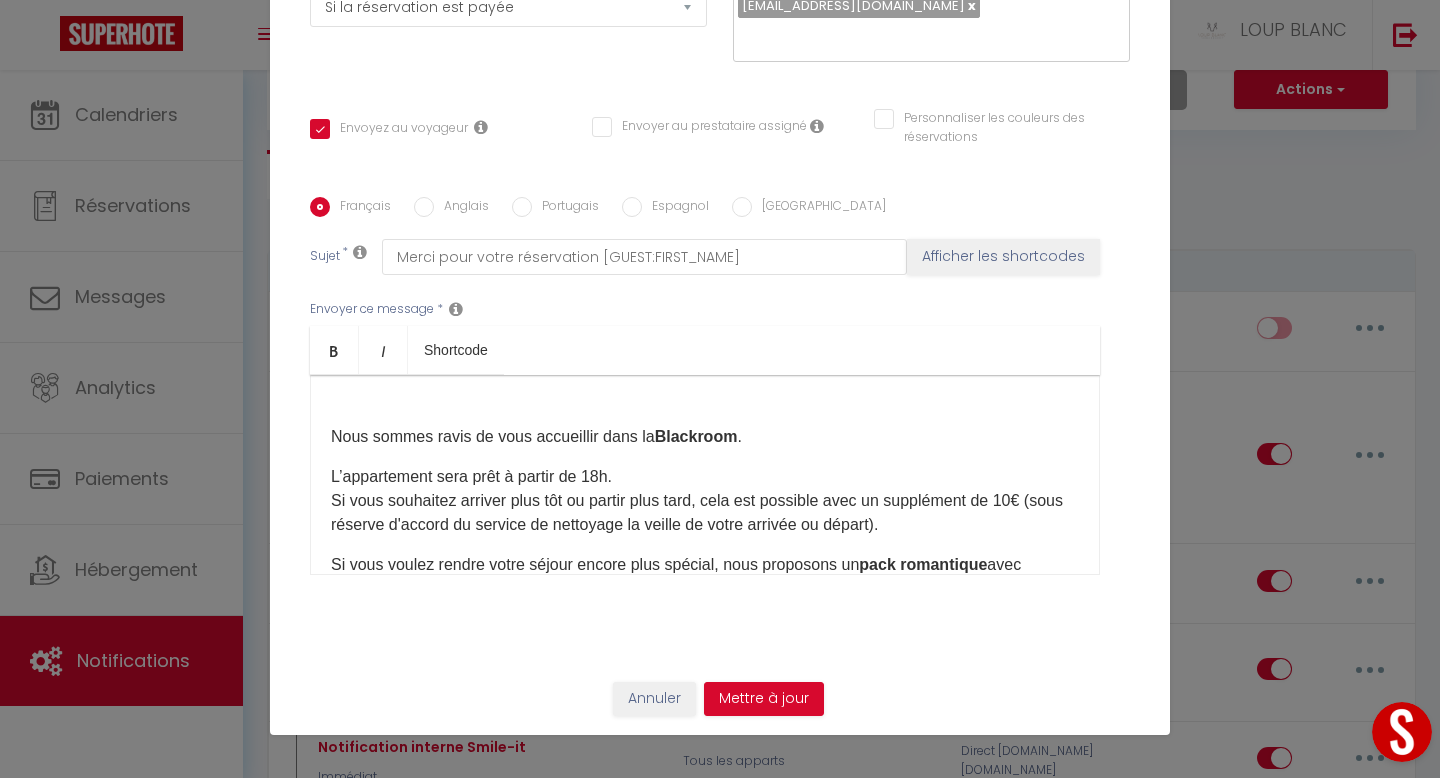 click on "L’appartement sera prêt à partir de 18h.
Si vous souhaitez arriver plus tôt ou partir plus tard, cela est possible avec un supplément de 10€ (sous réserve d'accord du service de nettoyage la veille de votre arrivée ou départ)." at bounding box center [705, 501] 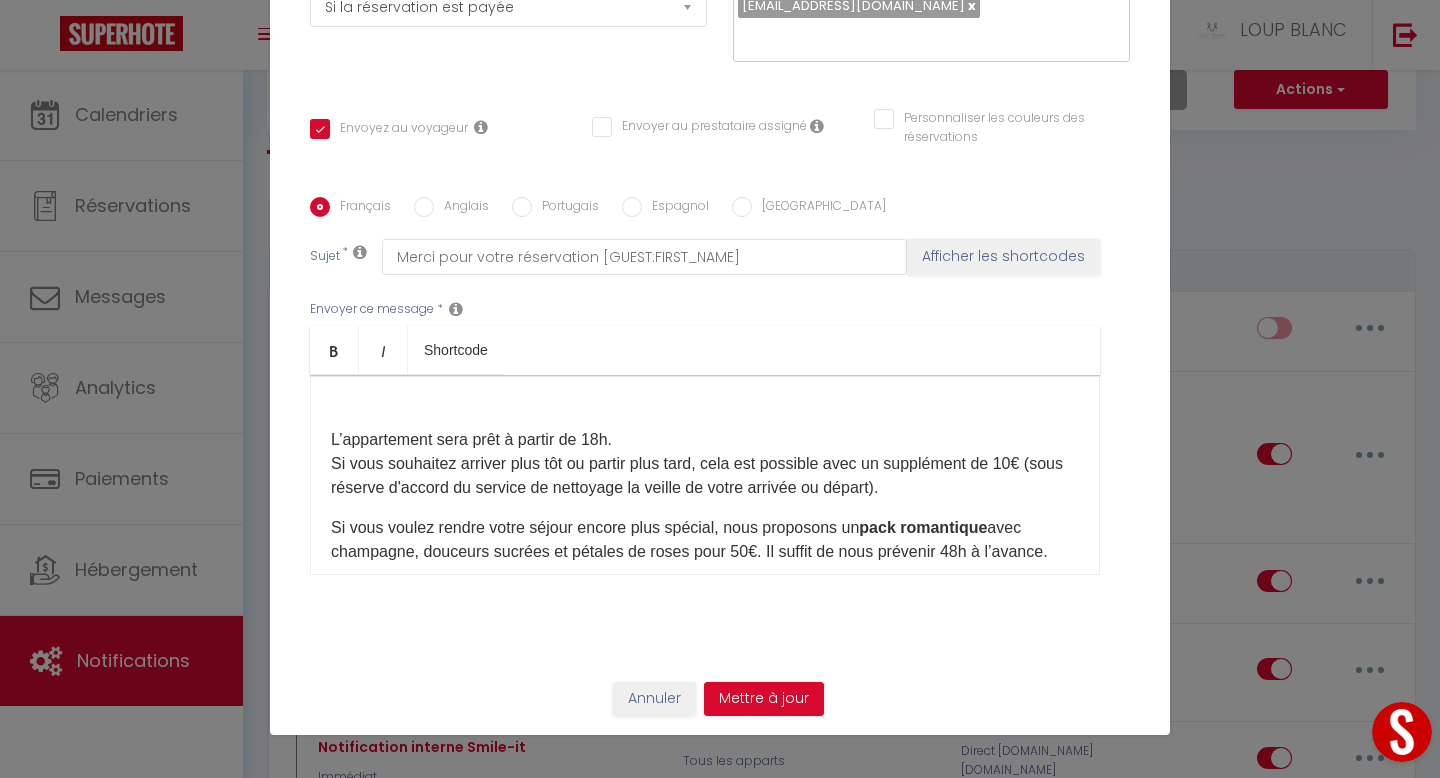 scroll, scrollTop: 134, scrollLeft: 0, axis: vertical 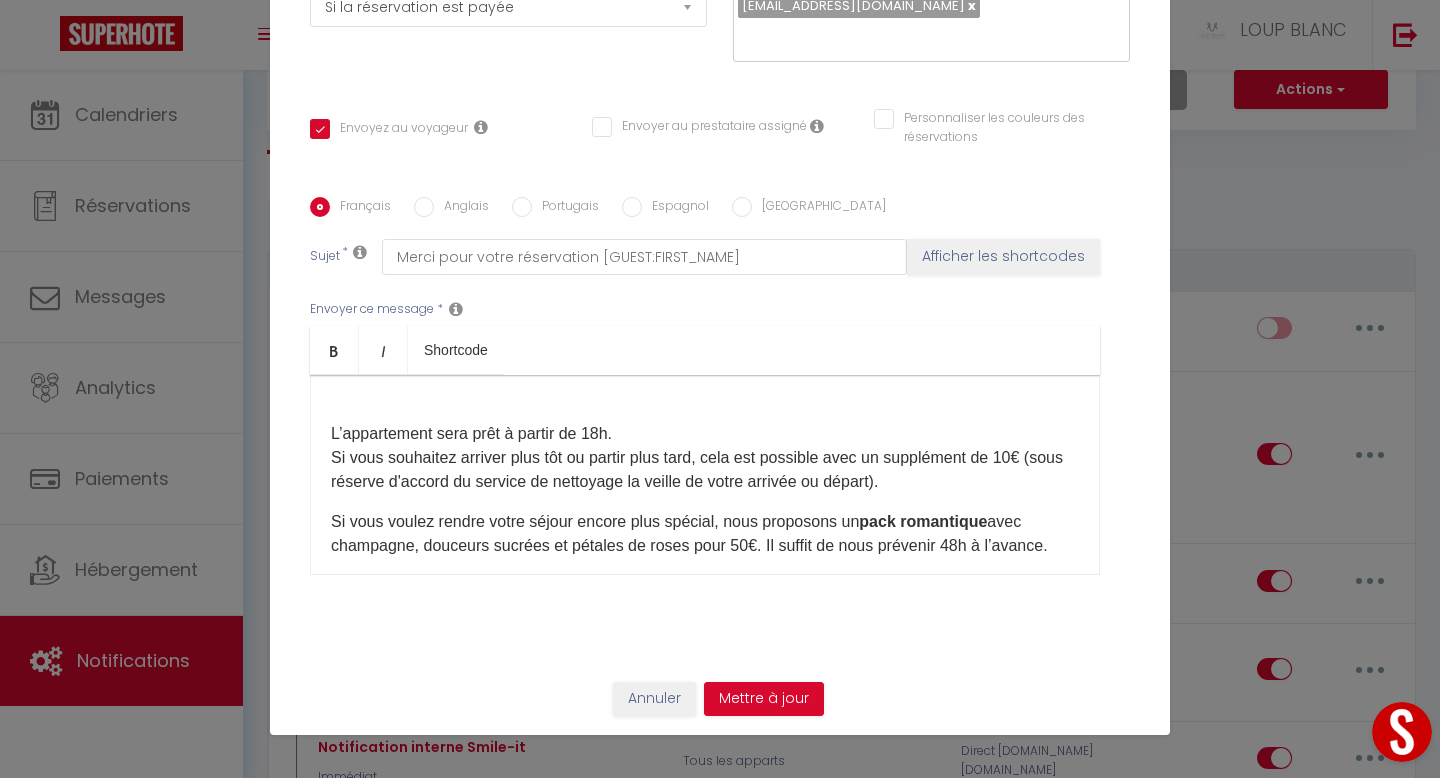 click on "L’appartement sera prêt à partir de 18h.
Si vous souhaitez arriver plus tôt ou partir plus tard, cela est possible avec un supplément de 10€ (sous réserve d'accord du service de nettoyage la veille de votre arrivée ou départ)." at bounding box center [705, 458] 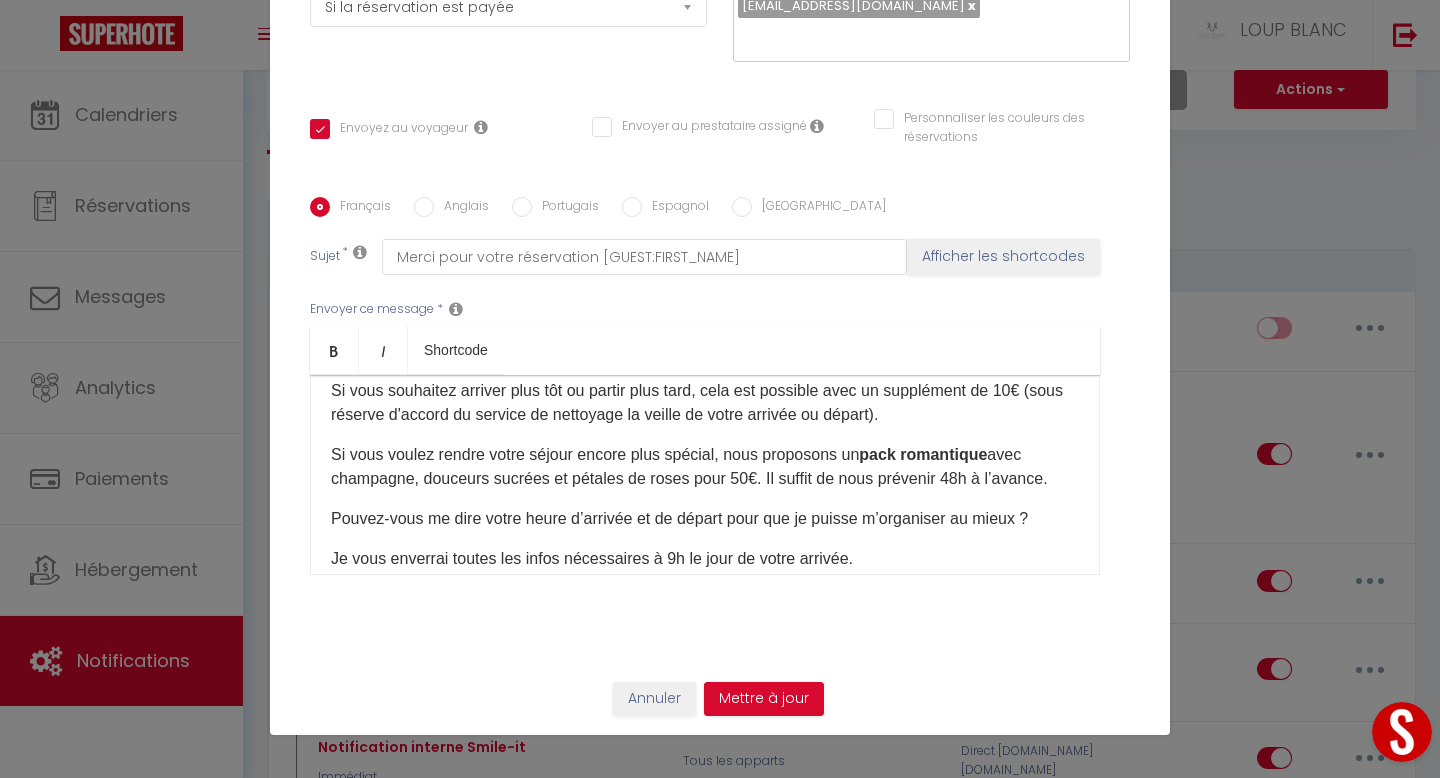 scroll, scrollTop: 256, scrollLeft: 0, axis: vertical 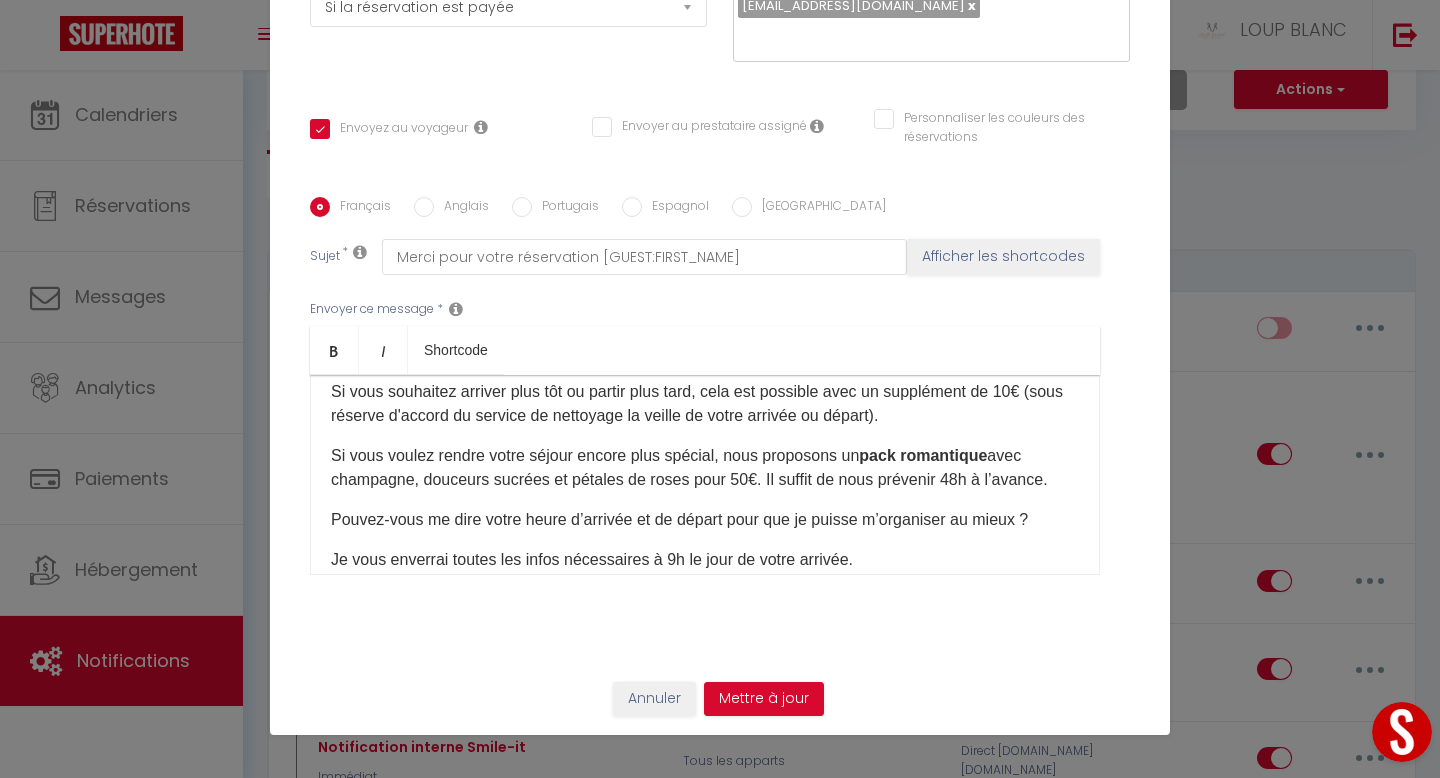 click on "Si vous souhaitez arriver plus tôt ou partir plus tard, cela est possible avec un supplément de 10€ (sous réserve d'accord du service de nettoyage la veille de votre arrivée ou départ)." at bounding box center [705, 404] 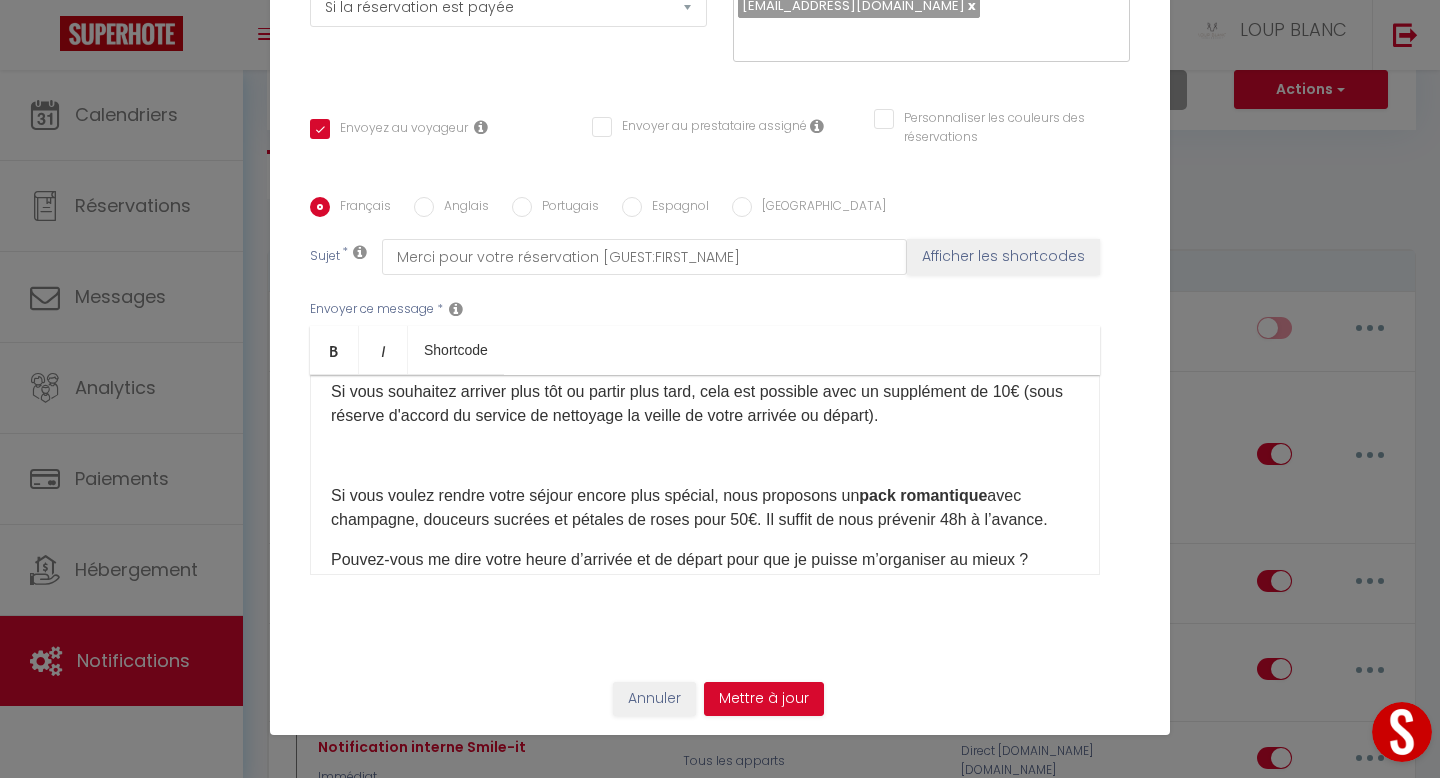 click on "Si vous voulez rendre votre séjour encore plus spécial, nous proposons un  pack romantique  avec champagne, douceurs sucrées et pétales de roses pour 50€. Il suffit de nous prévenir 48h à l’avance." at bounding box center [705, 508] 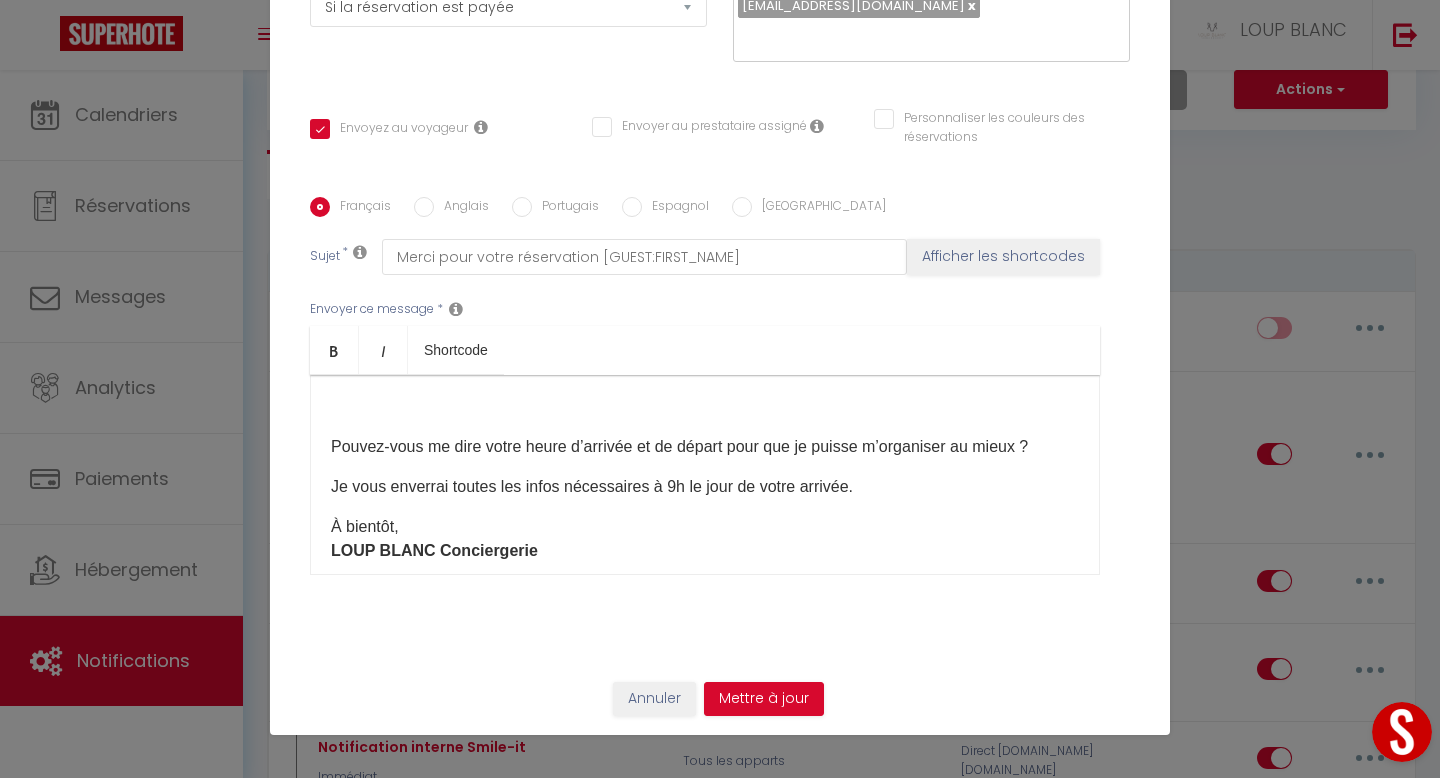 scroll, scrollTop: 413, scrollLeft: 0, axis: vertical 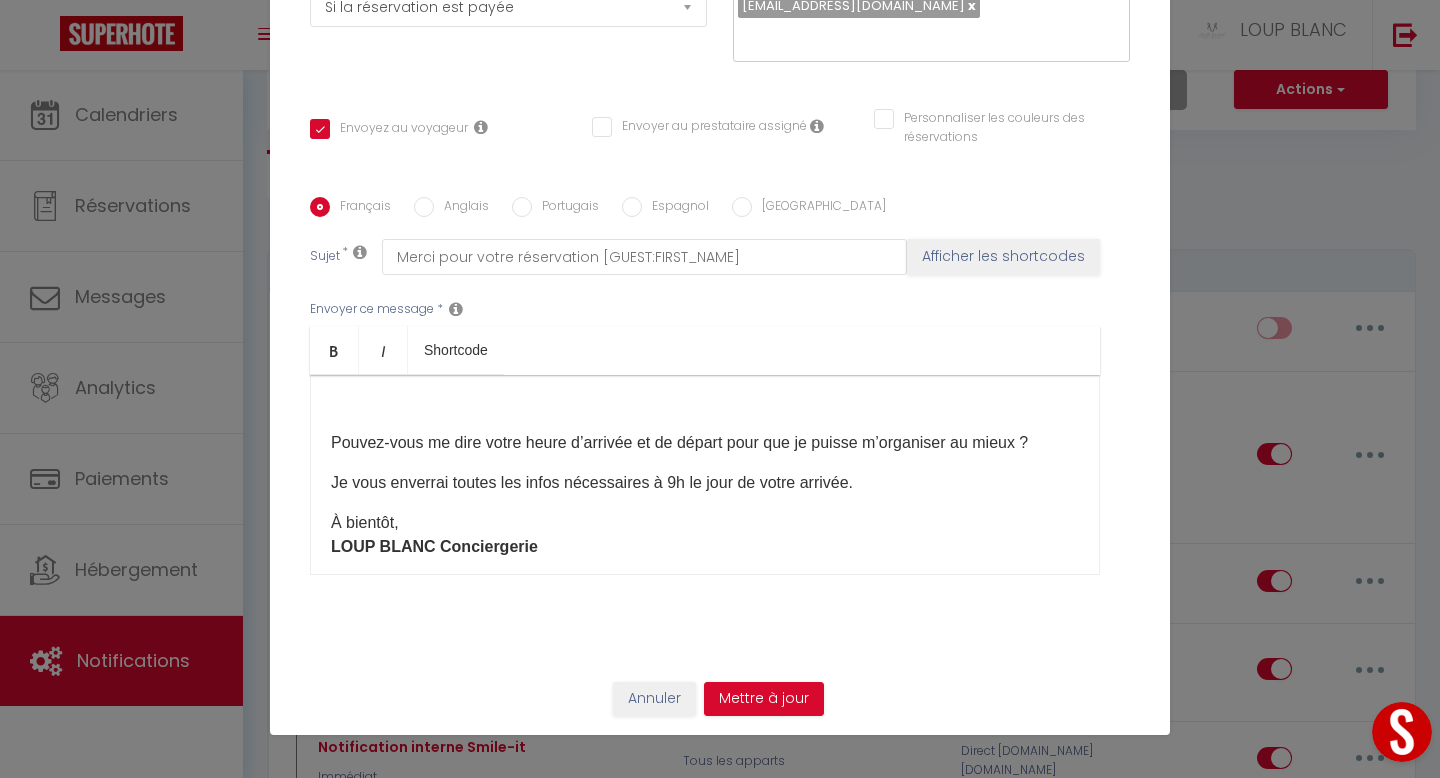 click on "Pouvez-vous me dire votre heure d’arrivée et de départ pour que je puisse m’organiser au mieux ?" at bounding box center (705, 443) 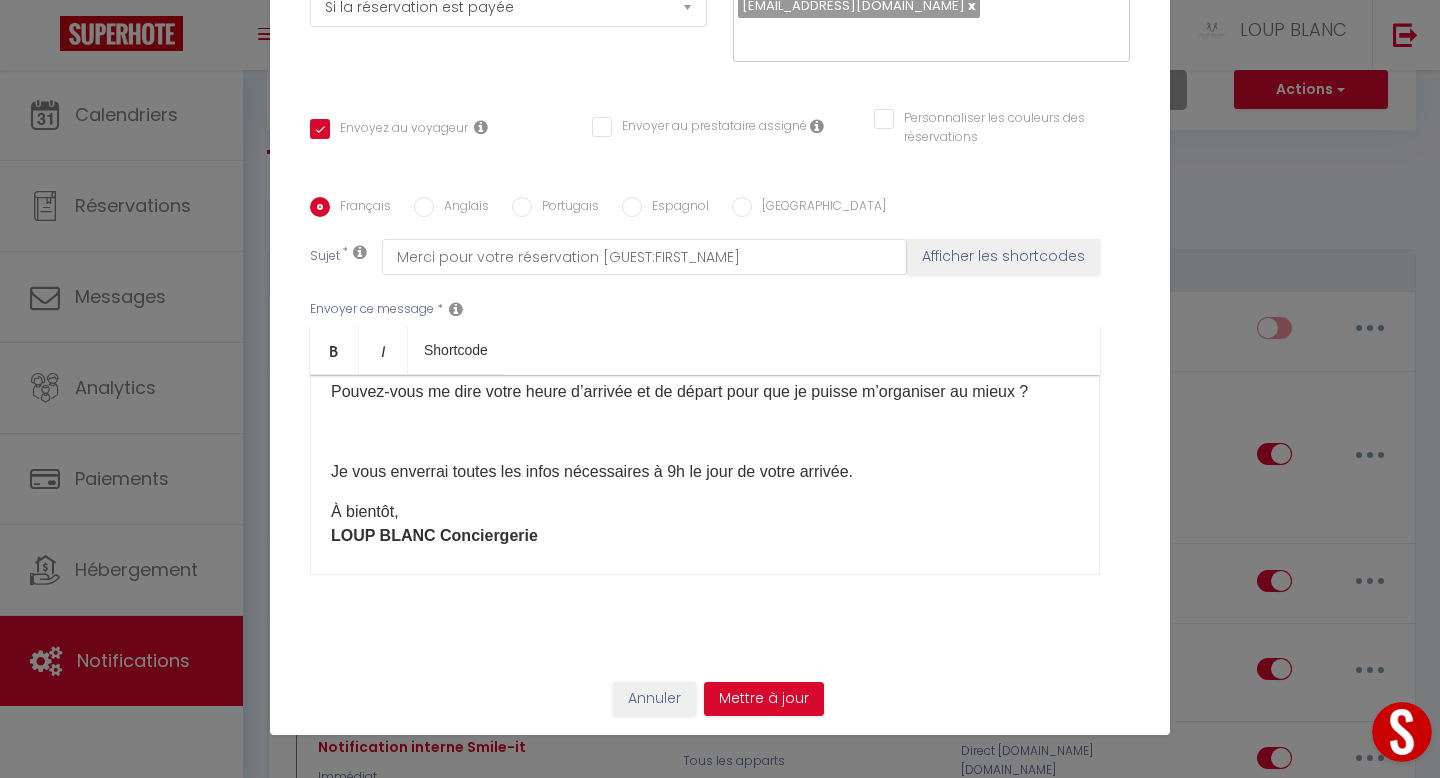 scroll, scrollTop: 465, scrollLeft: 0, axis: vertical 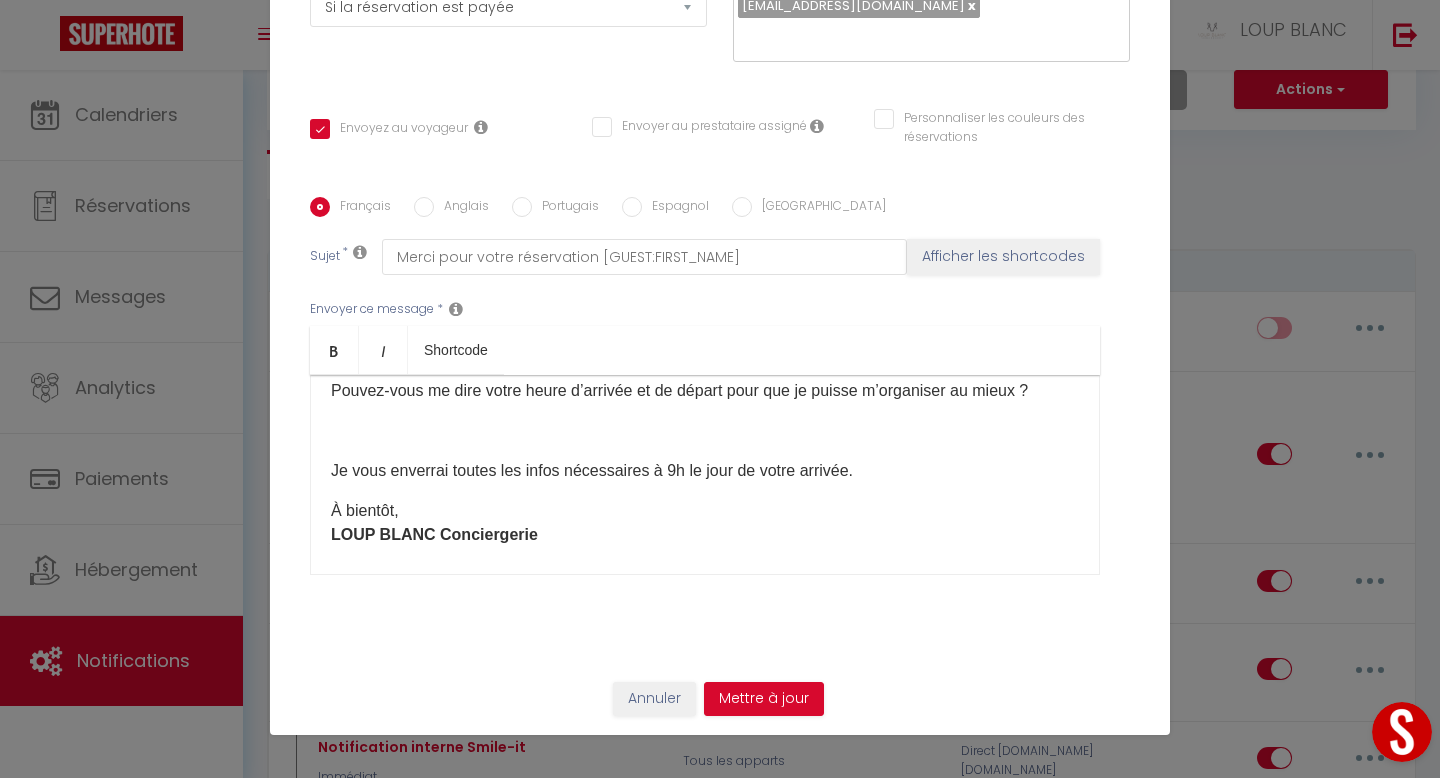 click on "Je vous enverrai toutes les infos nécessaires à 9h le jour de votre arrivée." at bounding box center [705, 471] 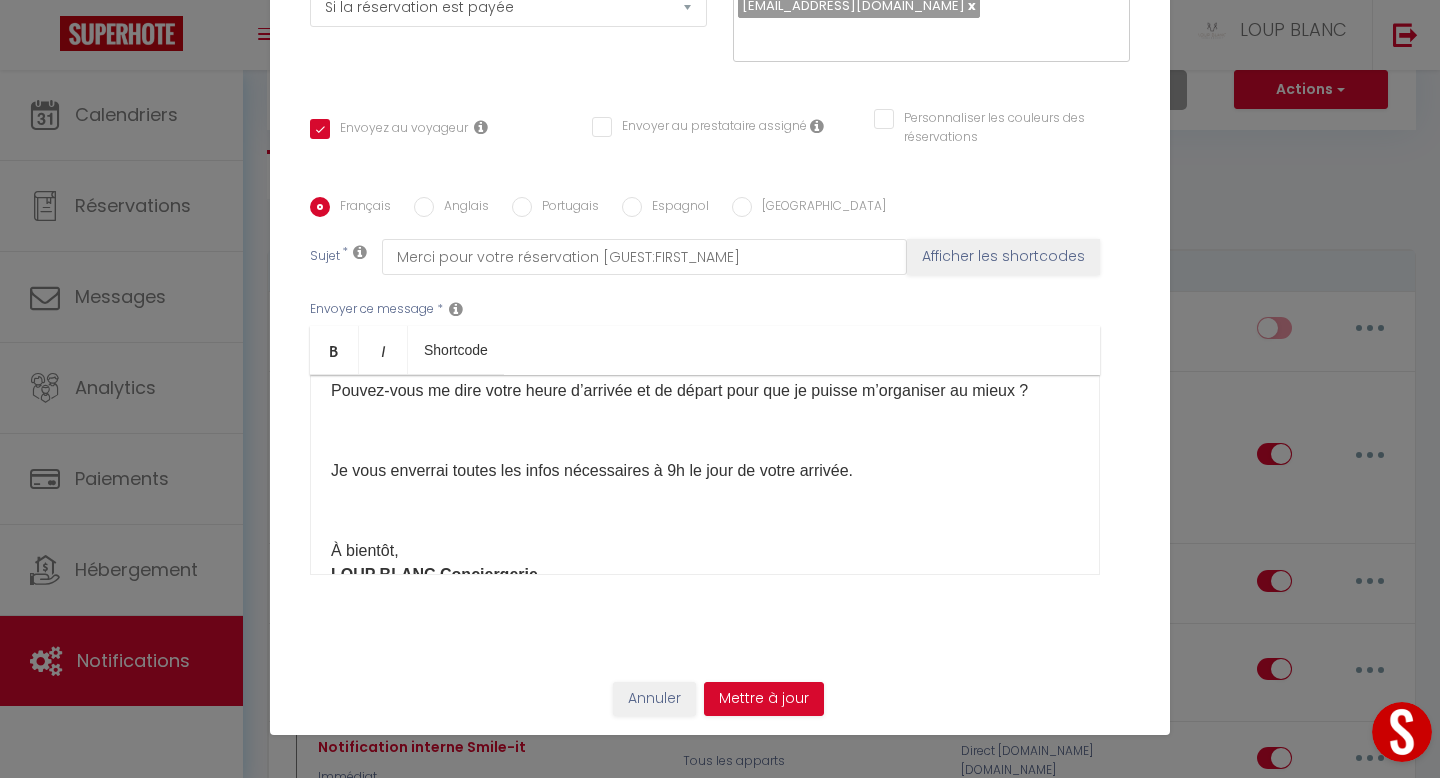 scroll, scrollTop: 558, scrollLeft: 0, axis: vertical 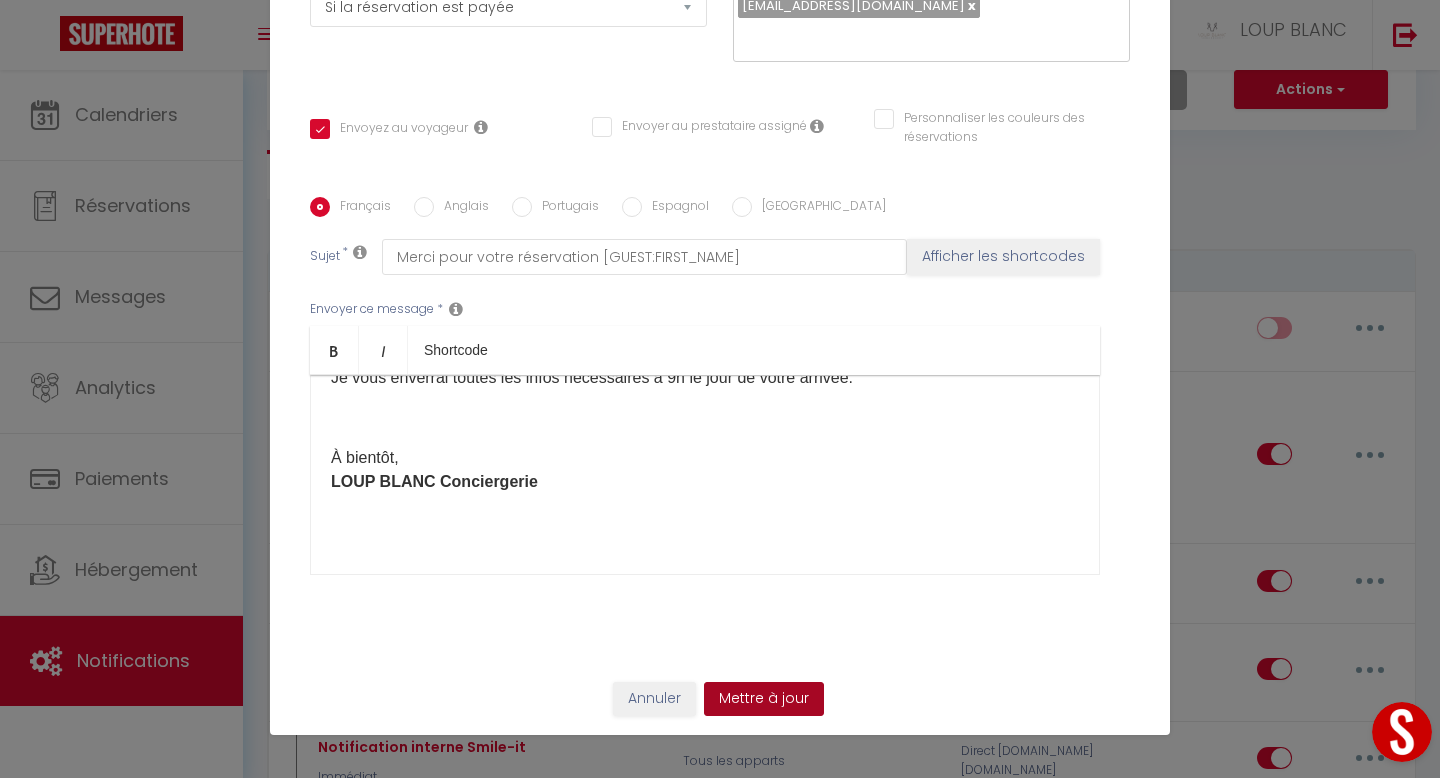 click on "Mettre à jour" at bounding box center (764, 699) 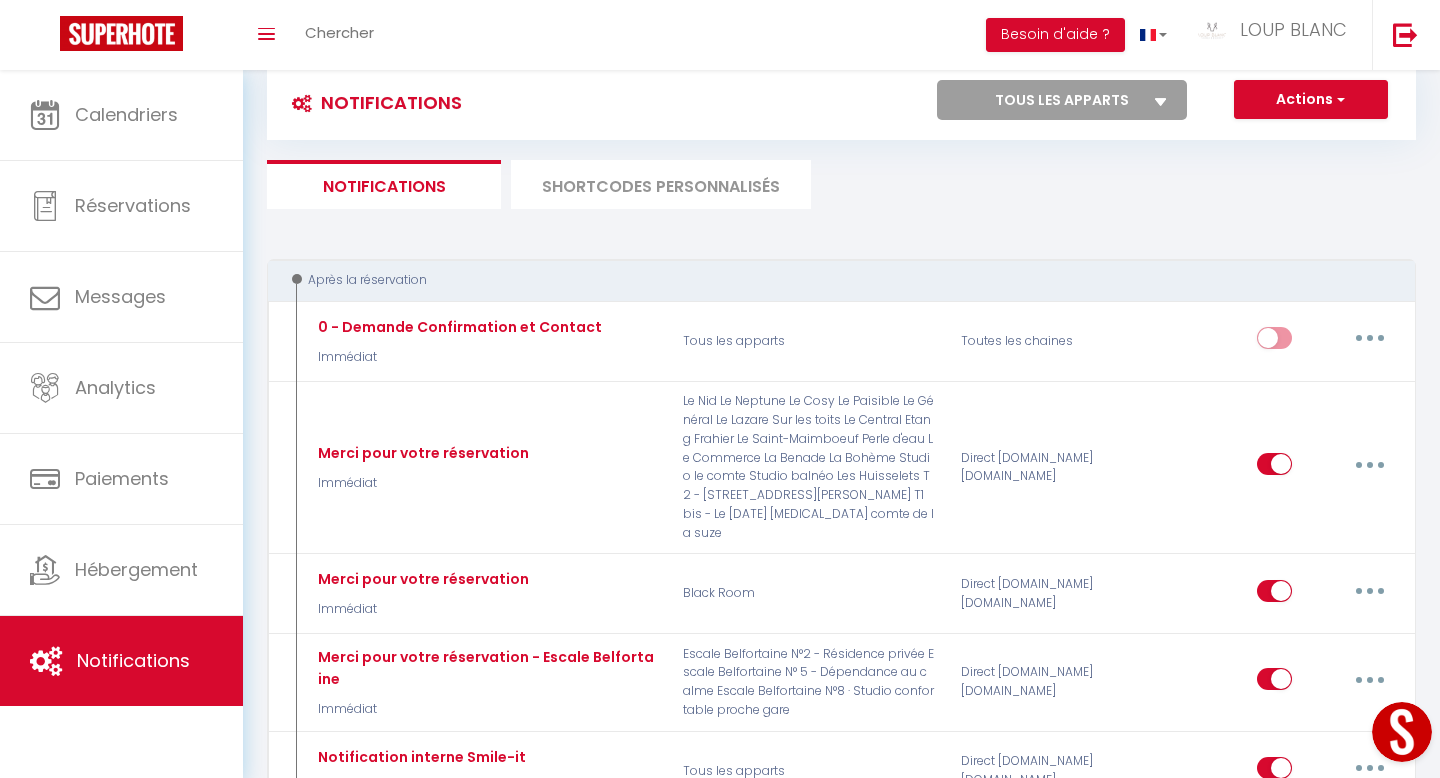 scroll, scrollTop: 0, scrollLeft: 0, axis: both 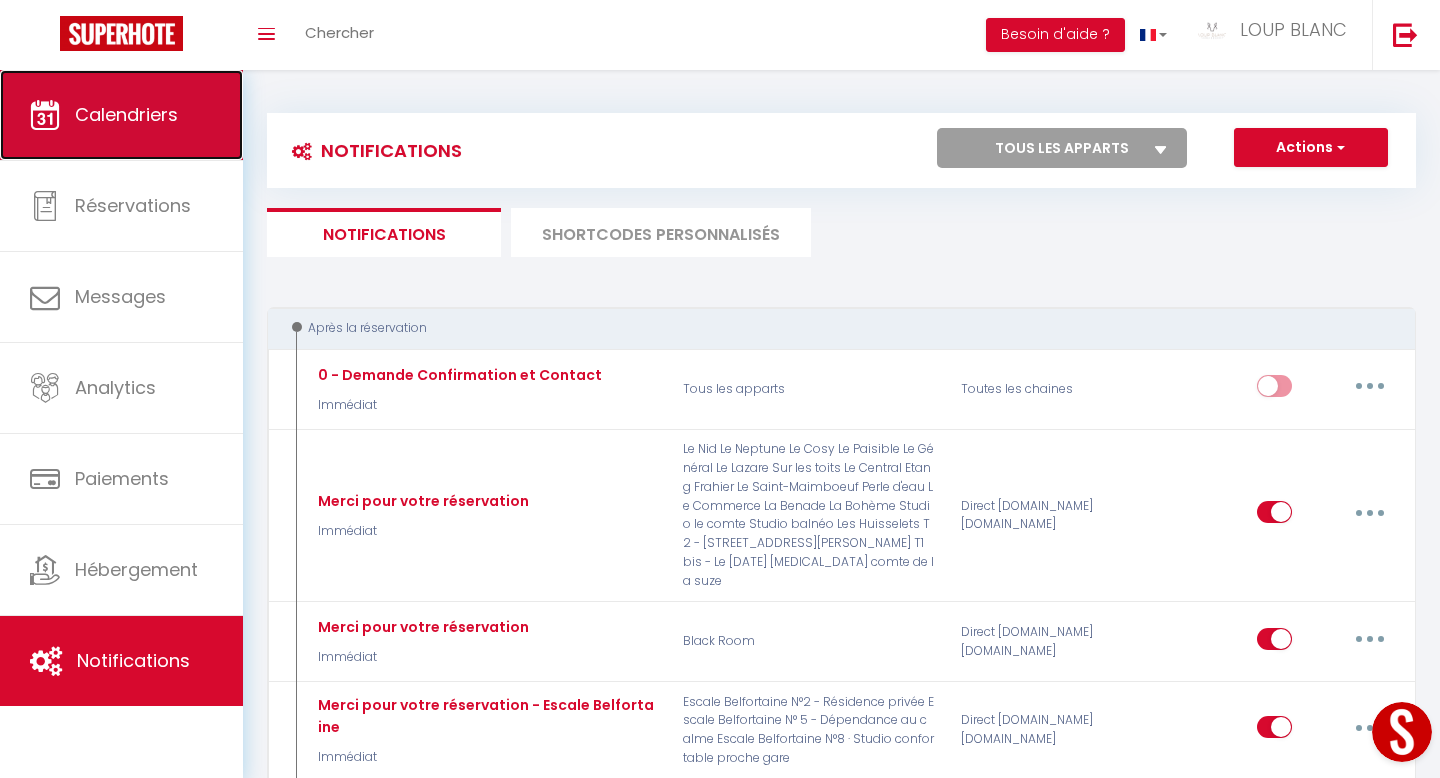click on "Calendriers" at bounding box center (126, 114) 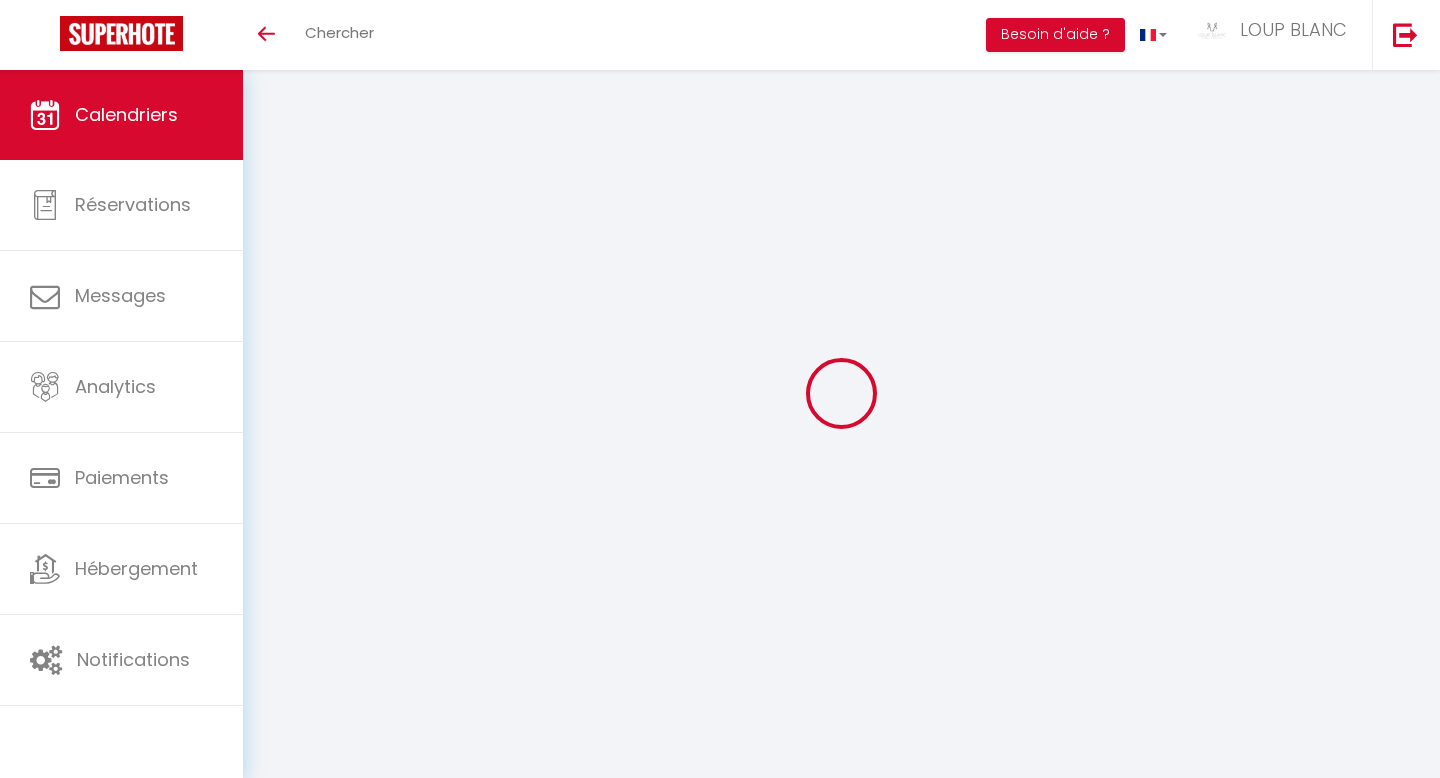 scroll, scrollTop: 0, scrollLeft: 0, axis: both 